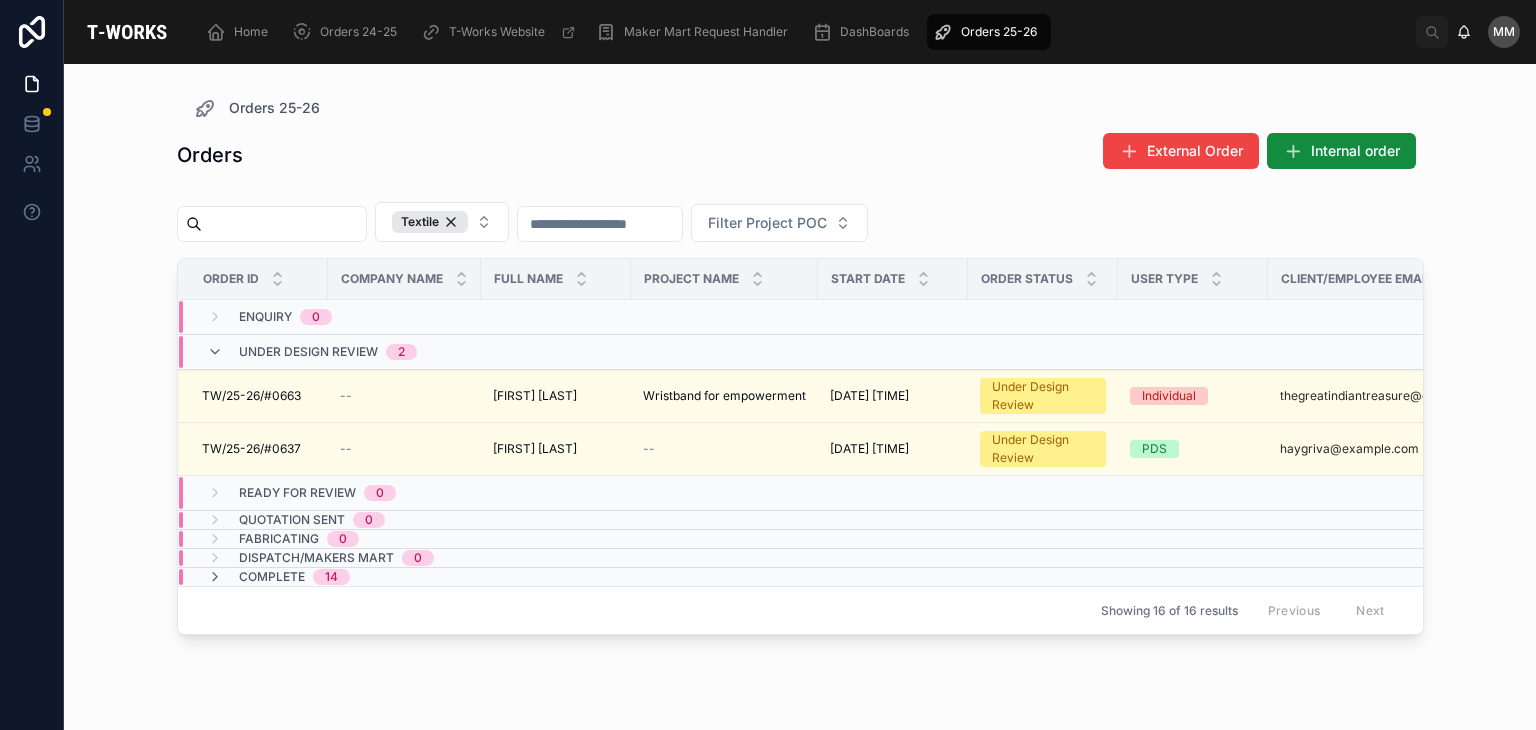 scroll, scrollTop: 0, scrollLeft: 0, axis: both 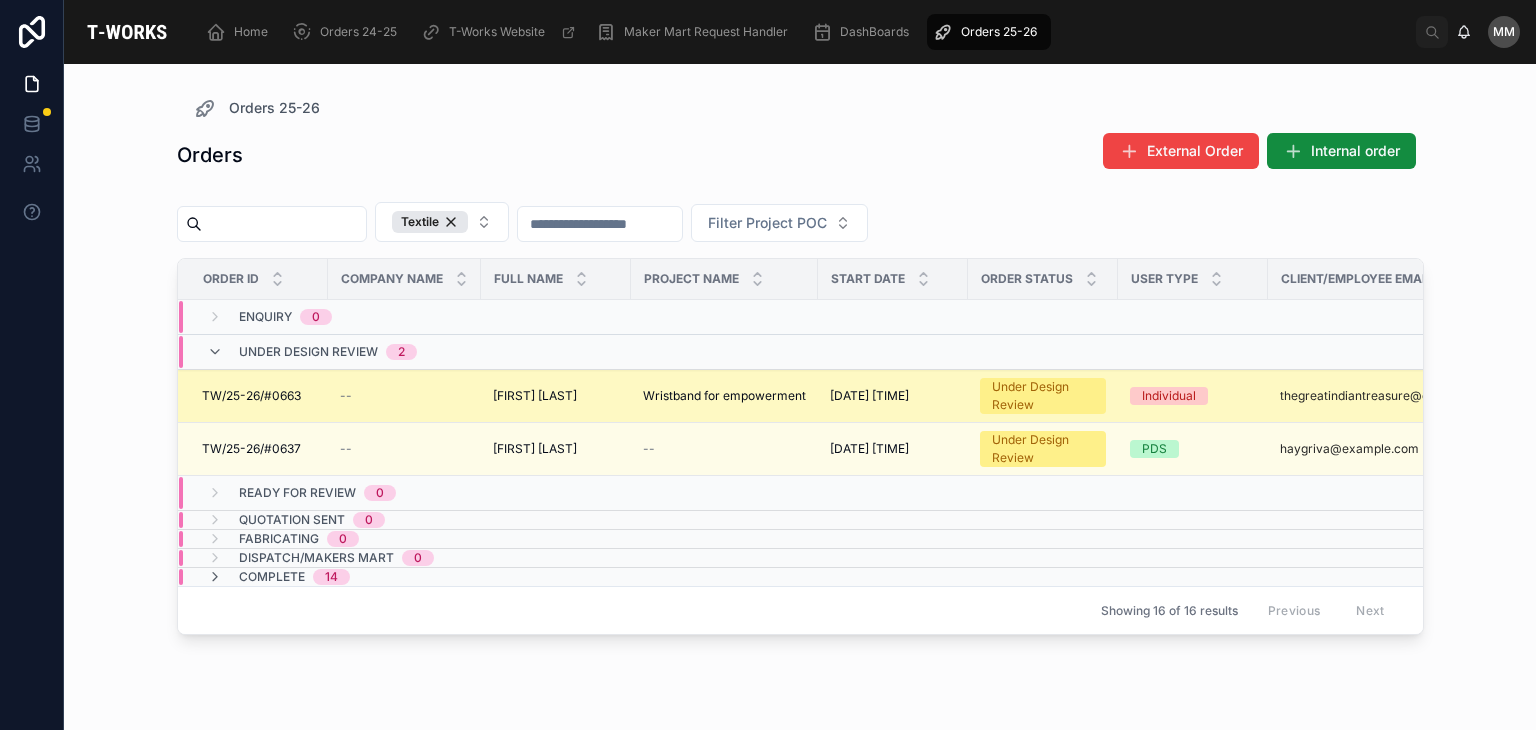 click on "Wristband for empowerment" at bounding box center (724, 396) 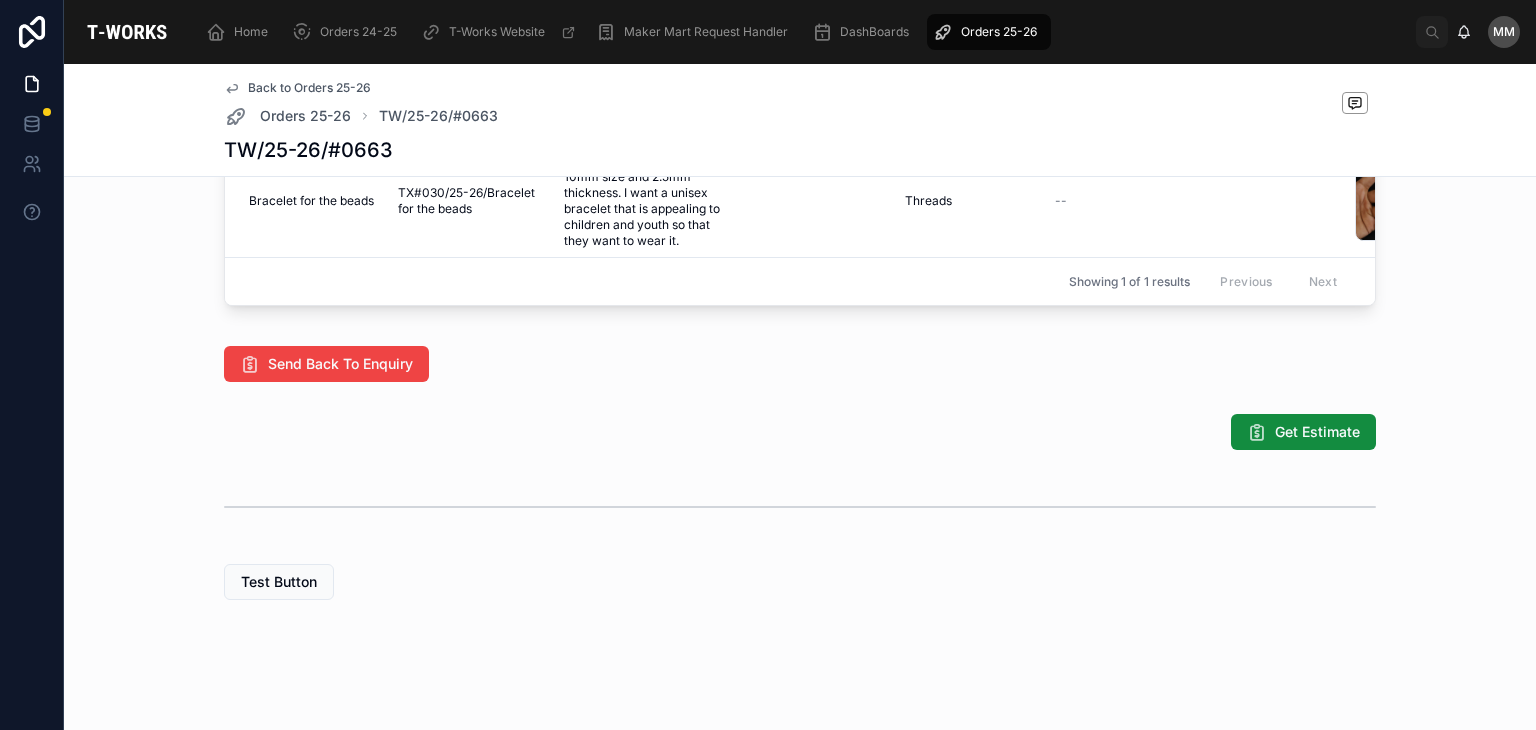 scroll, scrollTop: 975, scrollLeft: 0, axis: vertical 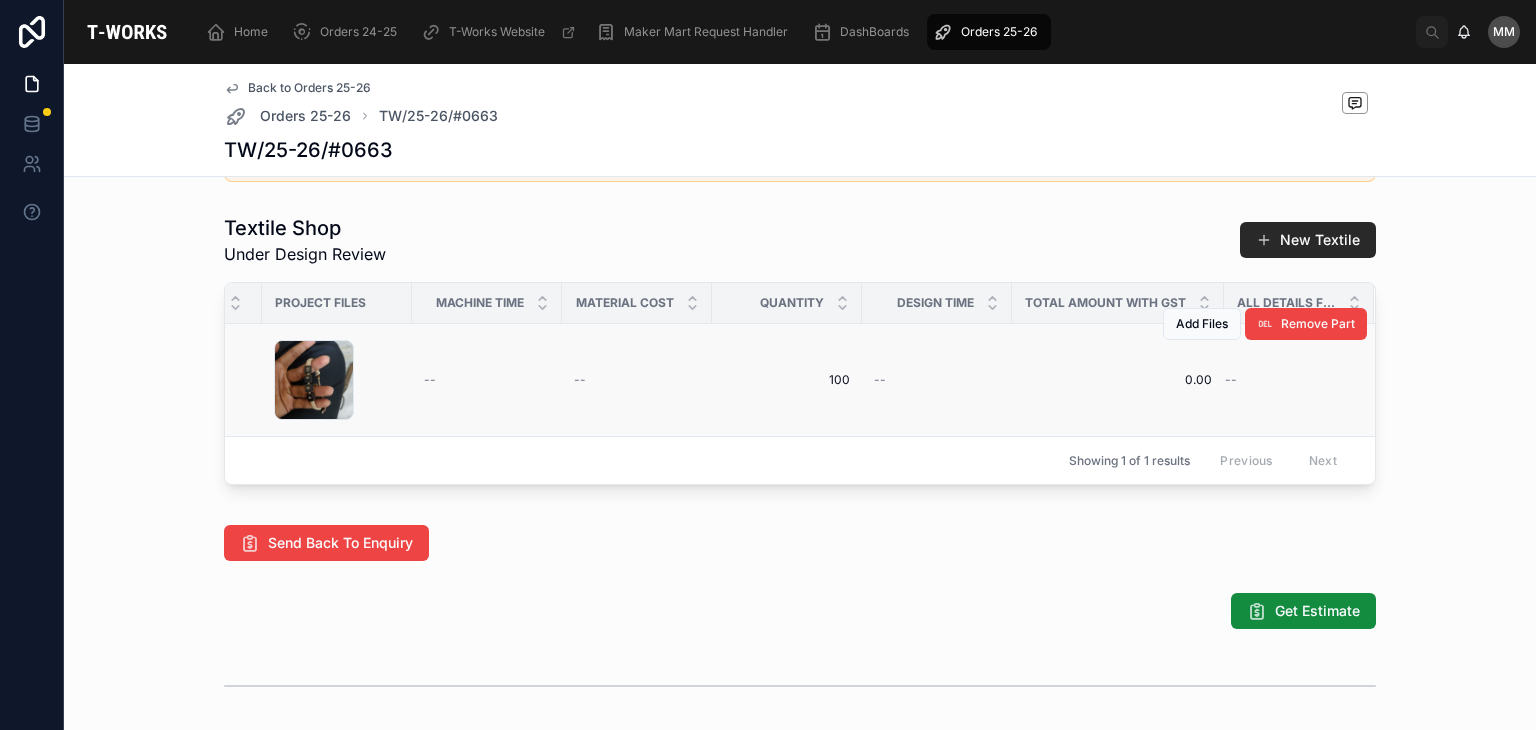 click on "Add Files Remove Part" at bounding box center [1265, 324] 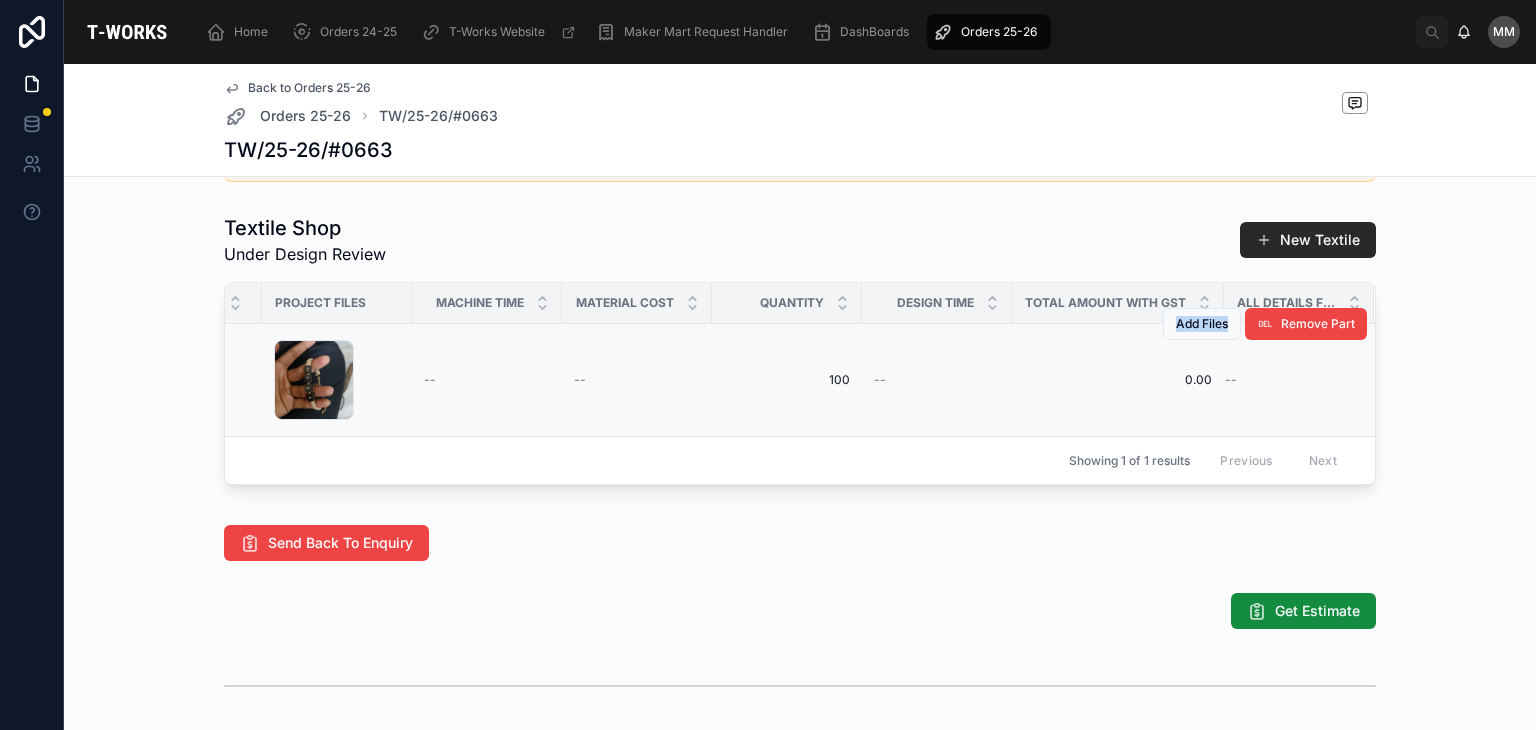 drag, startPoint x: 1220, startPoint y: 402, endPoint x: 1244, endPoint y: 433, distance: 39.20459 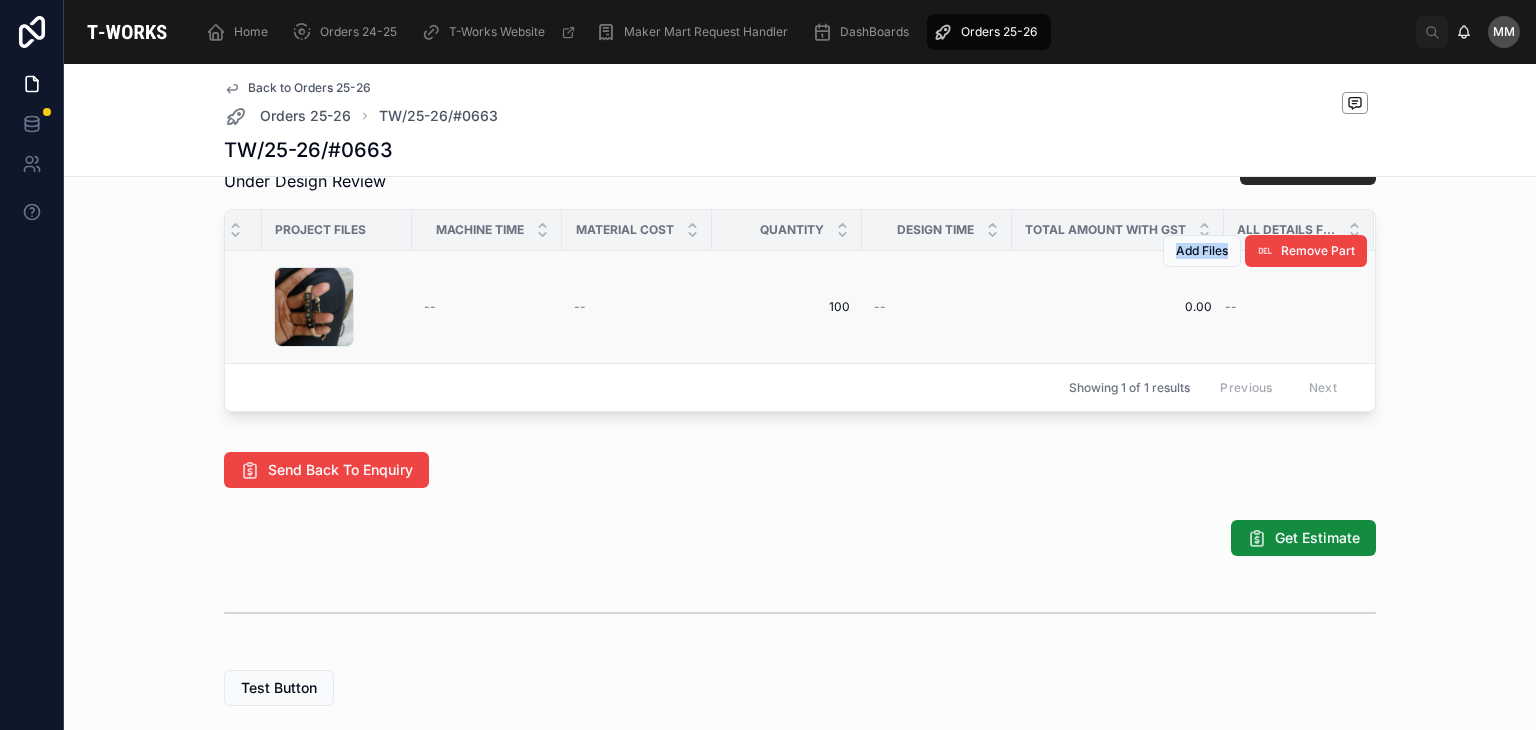 scroll, scrollTop: 1051, scrollLeft: 0, axis: vertical 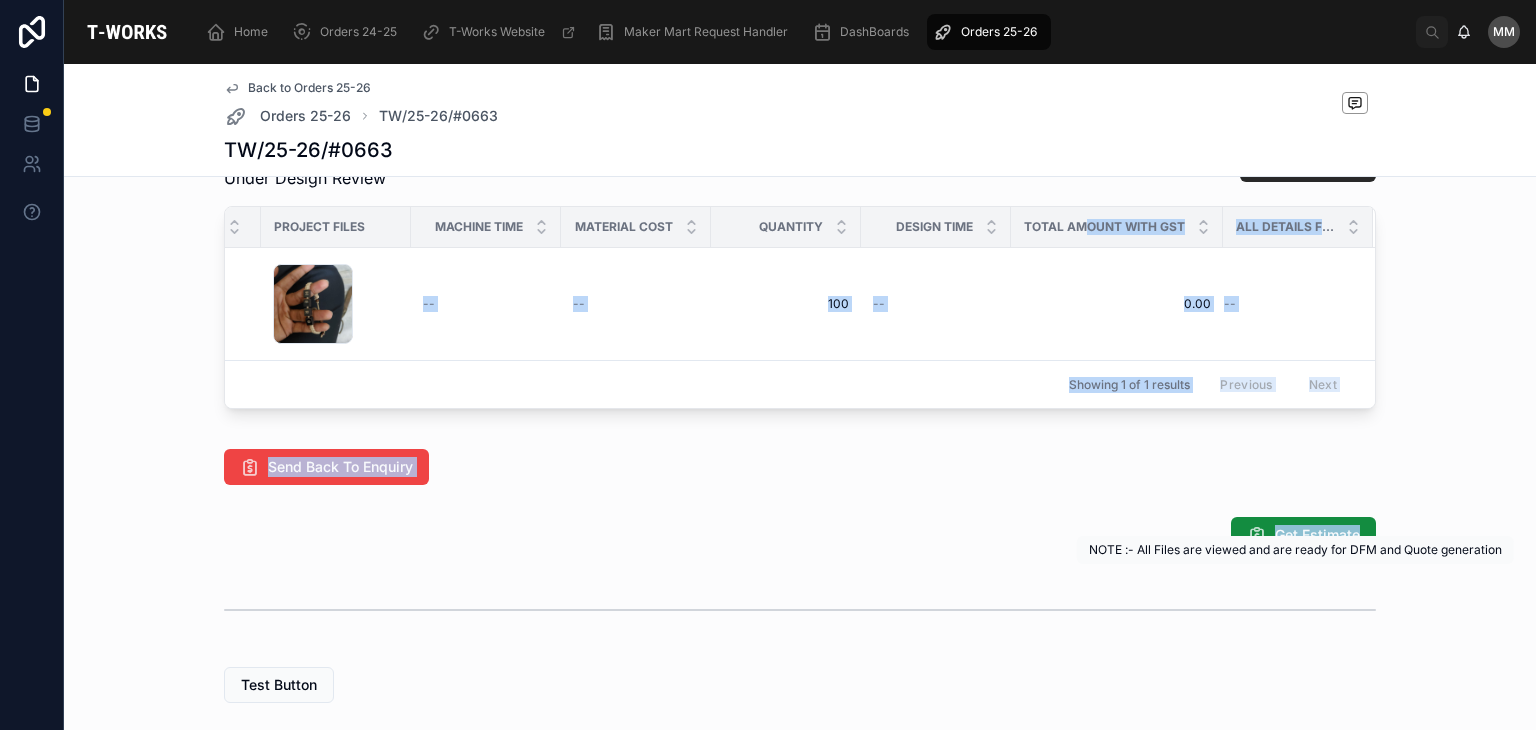 drag, startPoint x: 1084, startPoint y: 250, endPoint x: 1260, endPoint y: 654, distance: 440.6722 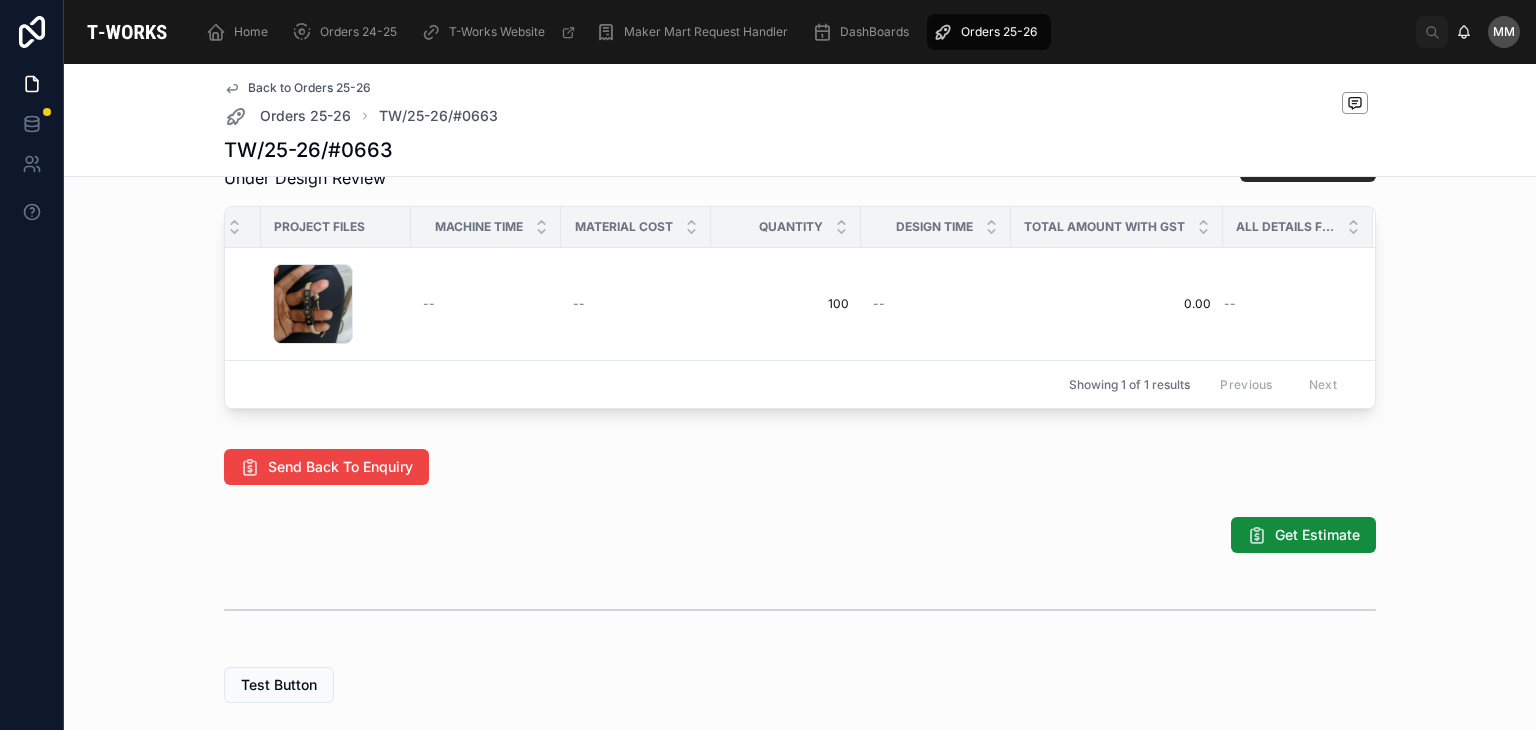 click at bounding box center (800, 610) 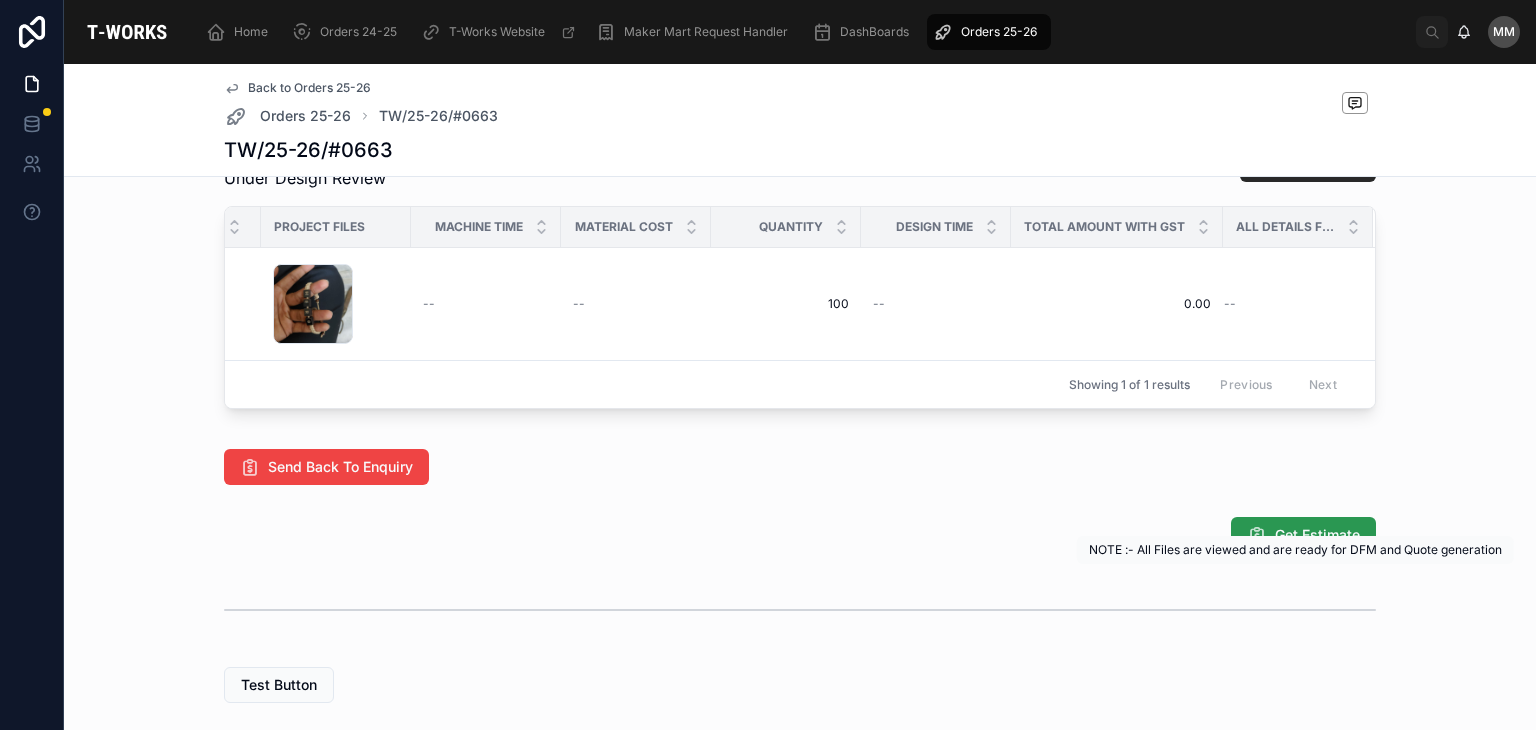 click on "NOTE :- All Files are viewed and are ready for DFM and Quote generation NOTE :- All Files are viewed and are ready for DFM and Quote generation" at bounding box center (1295, 550) 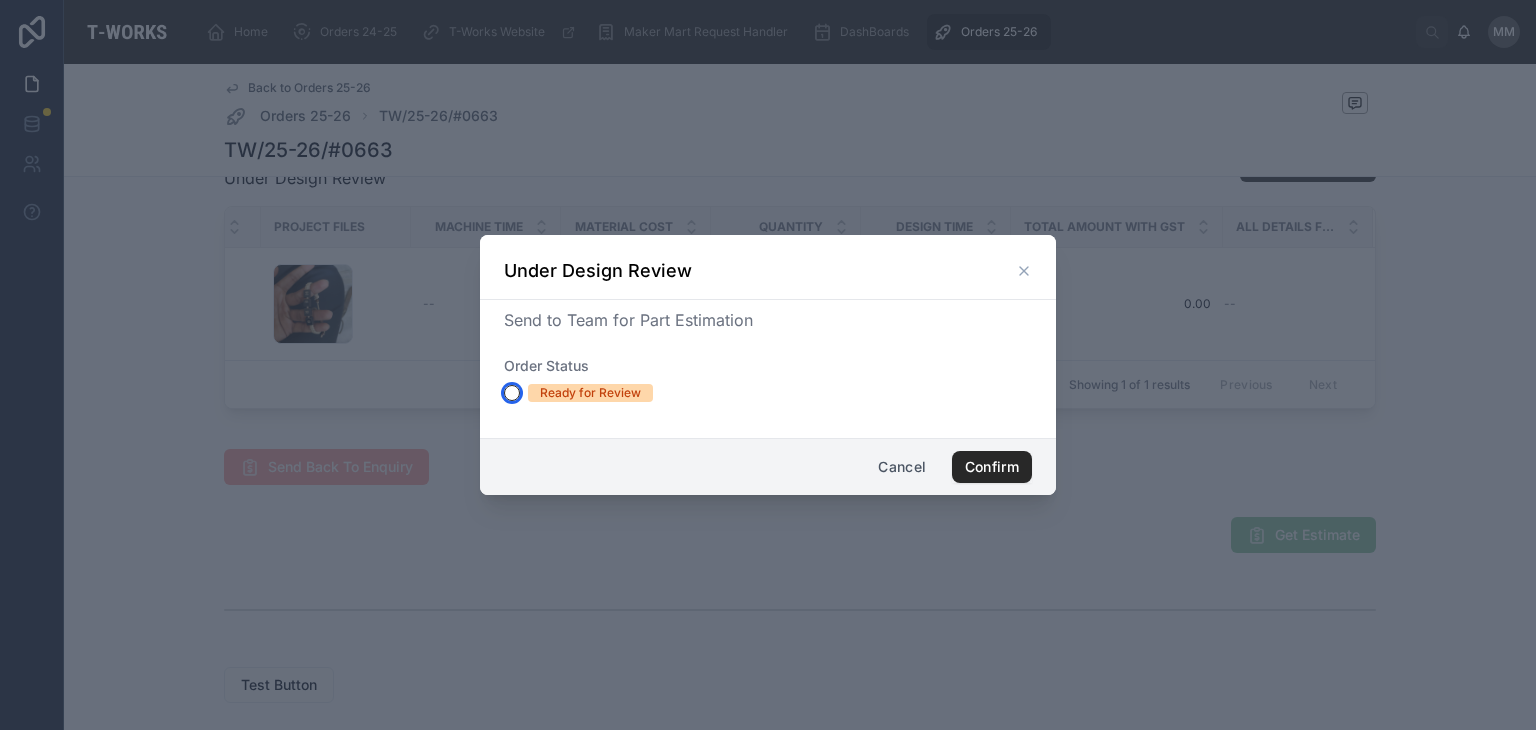 click on "Ready for Review" at bounding box center [512, 393] 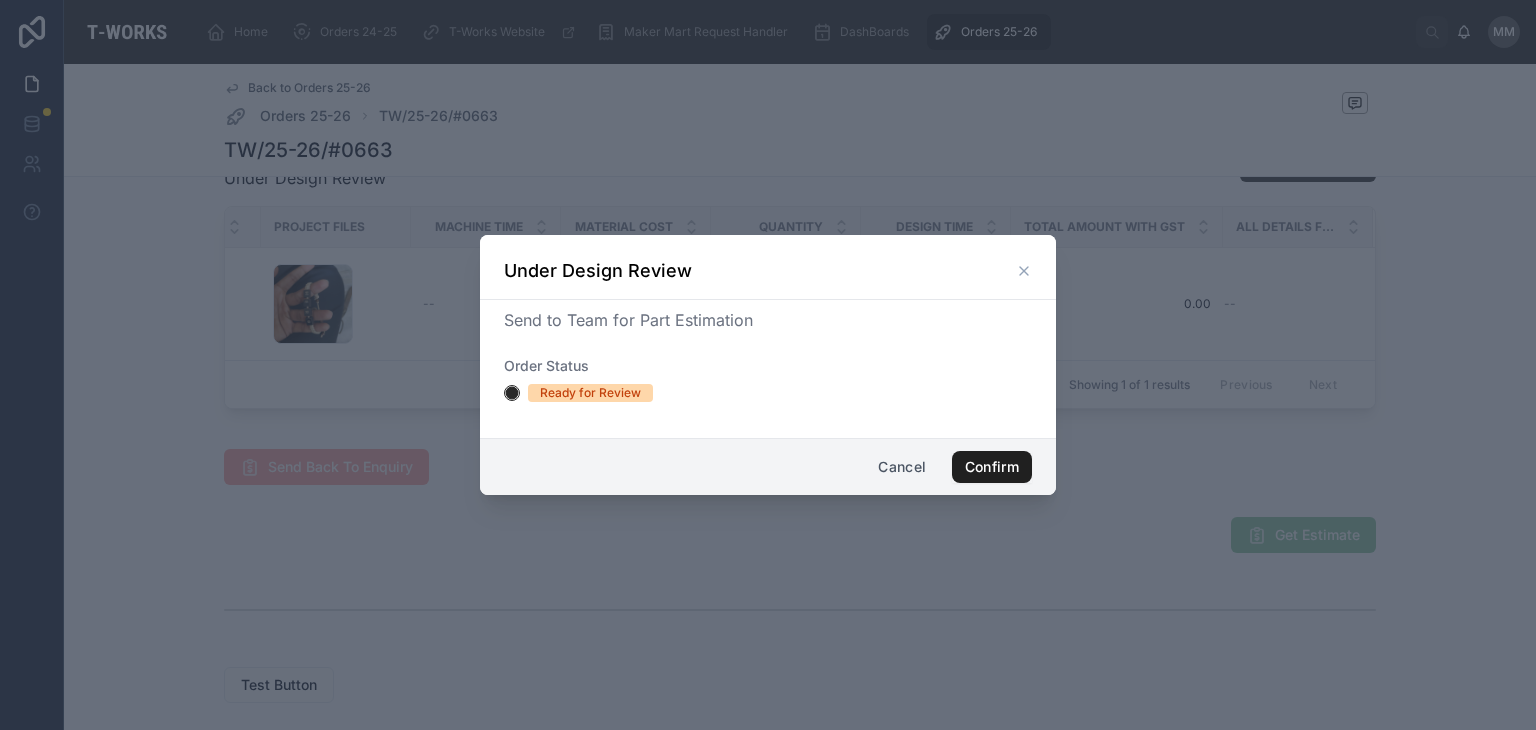 click on "Confirm" at bounding box center [992, 467] 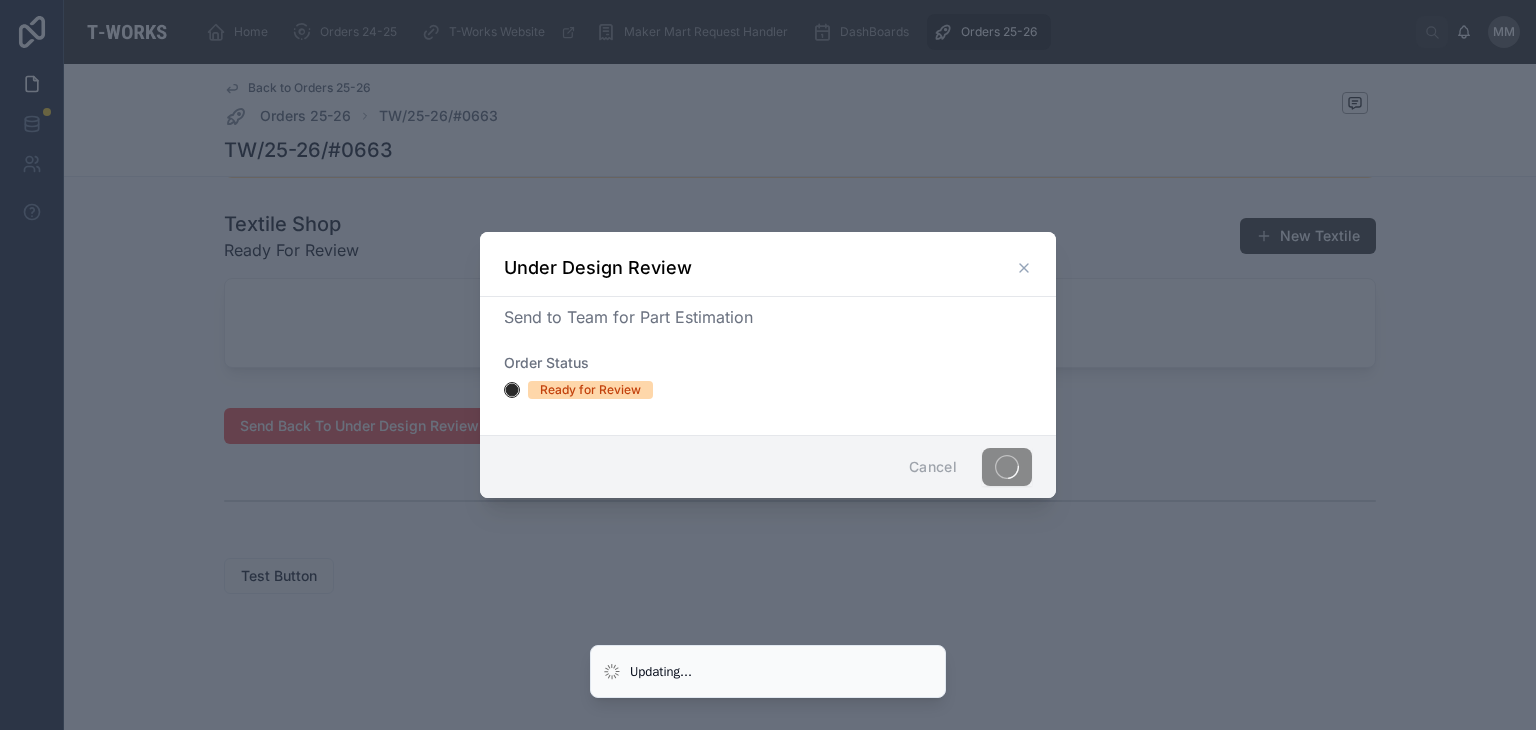 scroll, scrollTop: 1051, scrollLeft: 0, axis: vertical 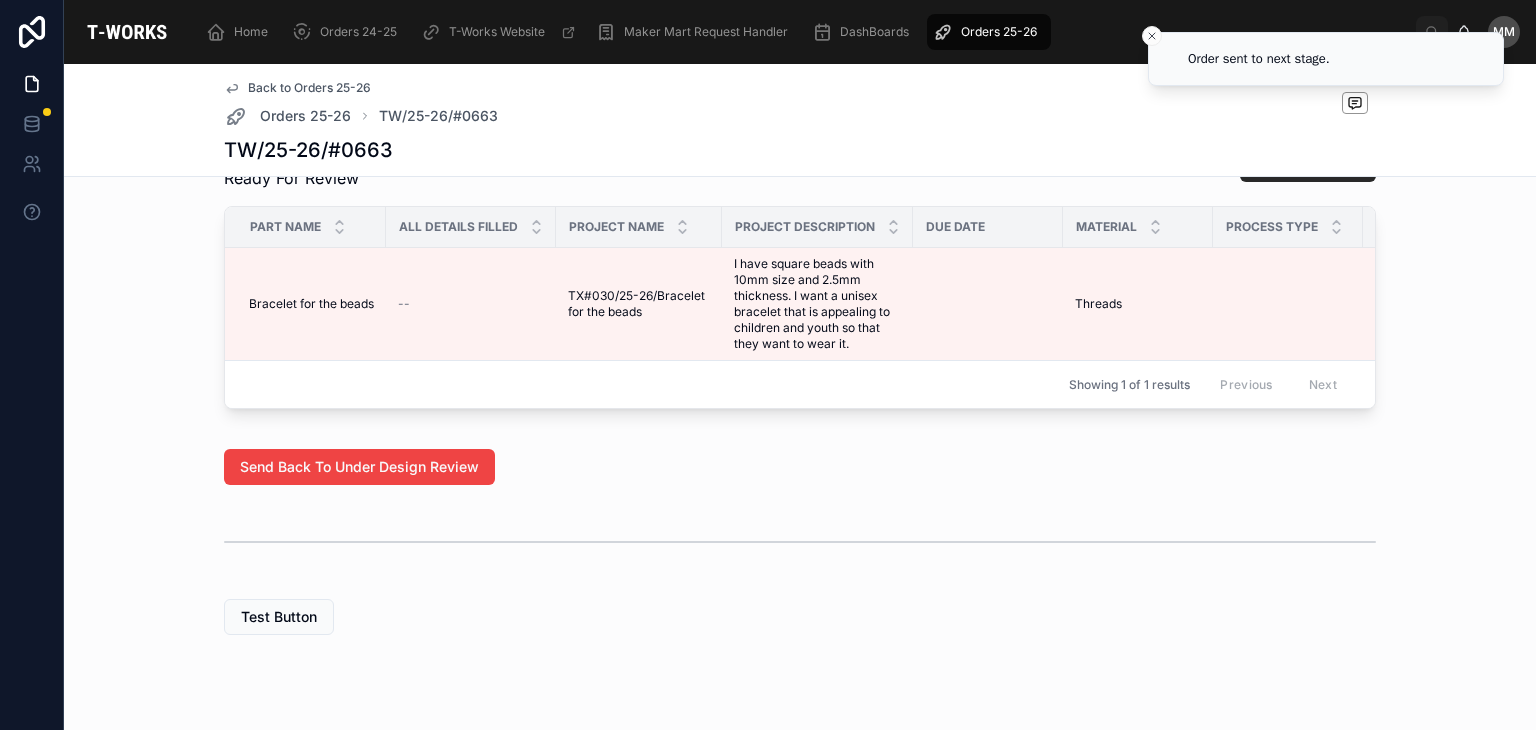click at bounding box center (800, 542) 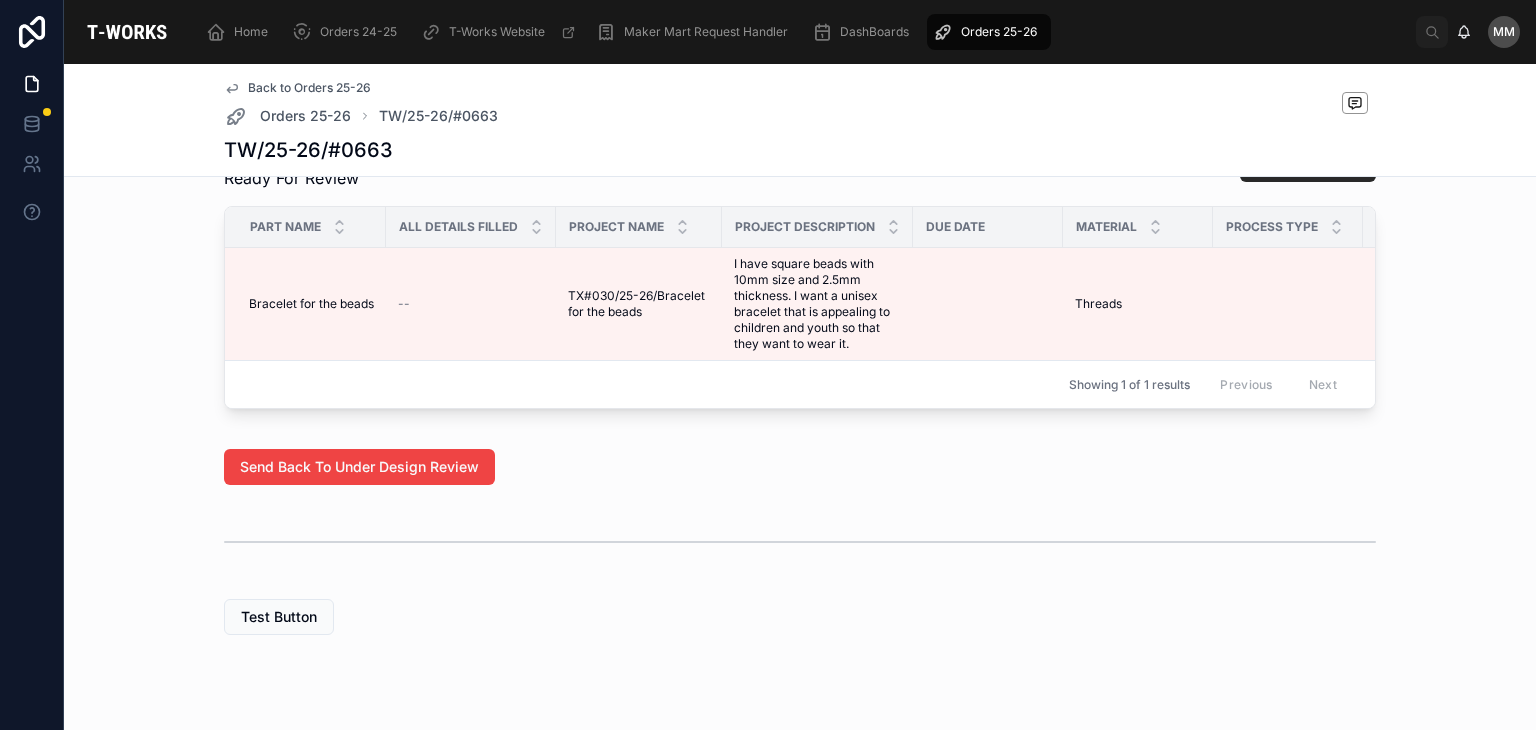 click on "Under Design Review 3 Ready for Review 4 Quotation Sent 5 Fabricating 6 Dispatch/Makers Mart 7 Complete CRM Cust ID Company Name Email ID Customer Name Phone Number User Type BD POC Total Orders Placed CUST#15975 CUST#15975 -- thegreatindiantreasure@example.com [FIRST] [LAST] [FIRST] [LAST] [PHONE] -- Orders Placed  0 Orders Placed  0 Showing 1 of 1 results Previous Next Edit Details Full Name [FIRST] [LAST] Order Receival Pickup User Type Individual BD POC Order Description -- Due Date` [DATE] [TIME] Packaging/Shiping Cost 100 Maker Mart New Request Handler No items could be found Make sure to add this Order to a Project if the project exists and is Active Textile Shop Ready For Review New Textile Part Name All Details Filled Project Name Project Description Due Date Material Process Type Project Files Machine Time Material Cost Quantity Design Time Total Amount With GST Total Cost Without GST Bracelet for the beads Bracelet for the beads -- TX#030/25-26/Bracelet for the beads Threads .jpg" at bounding box center (800, -104) 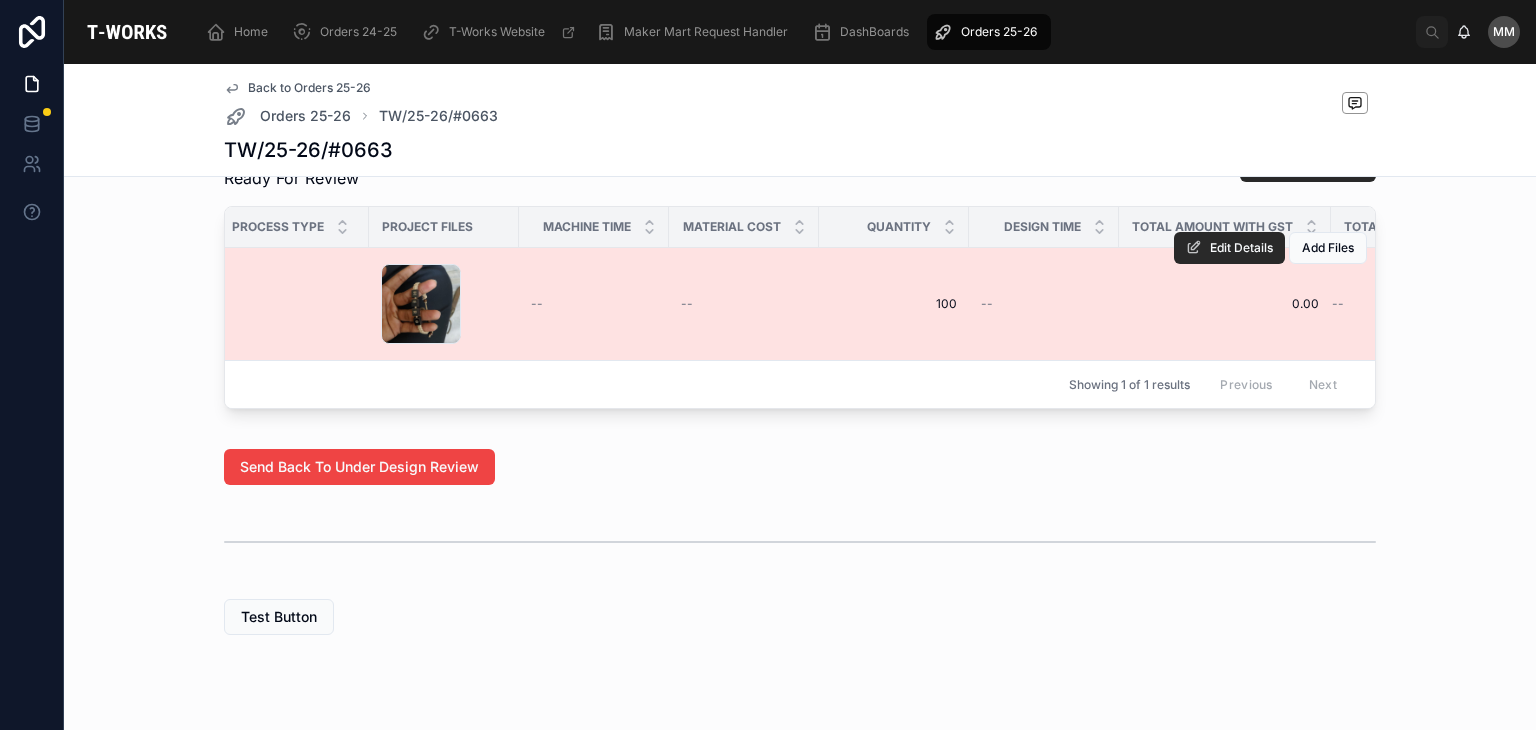 scroll, scrollTop: 0, scrollLeft: 1067, axis: horizontal 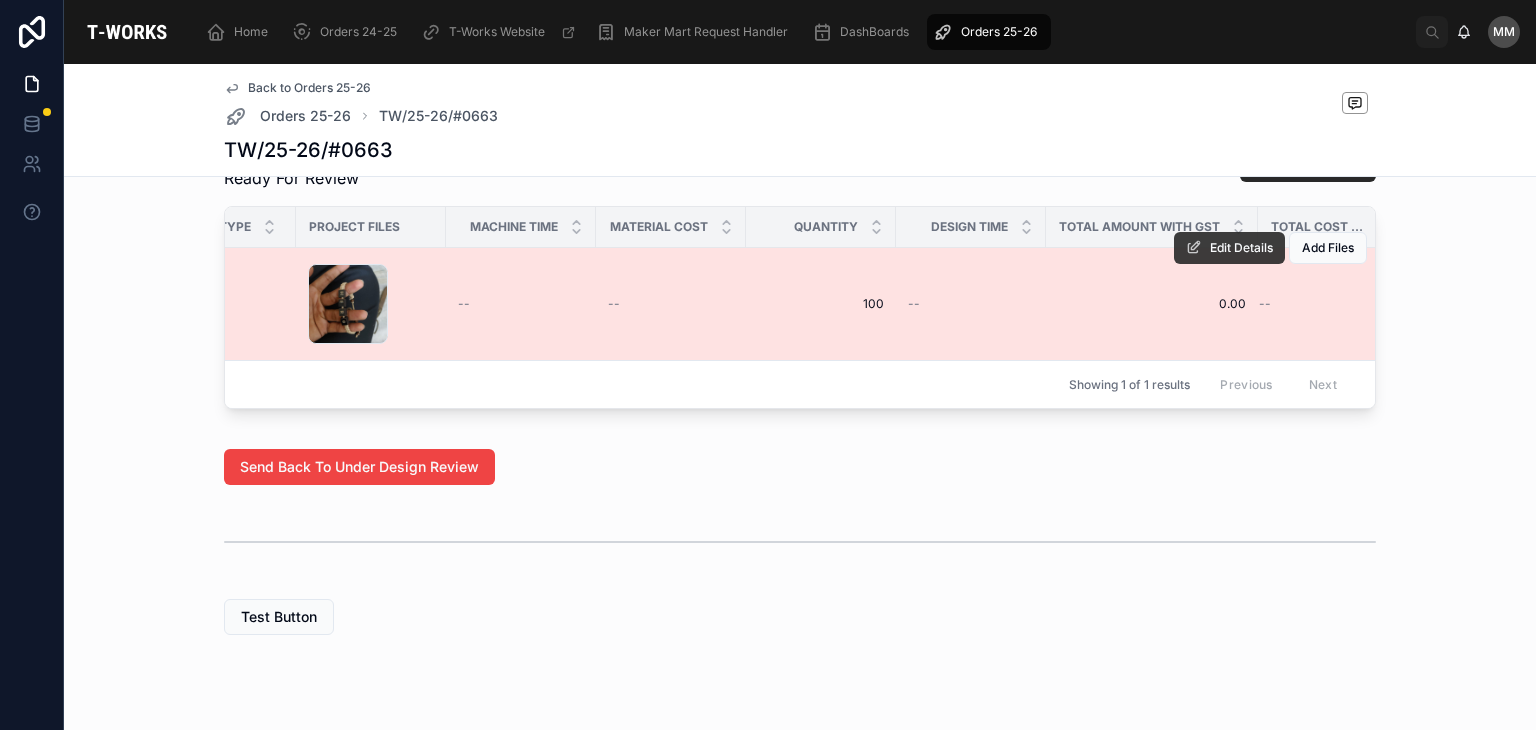 click on "Edit Details" at bounding box center (1241, 248) 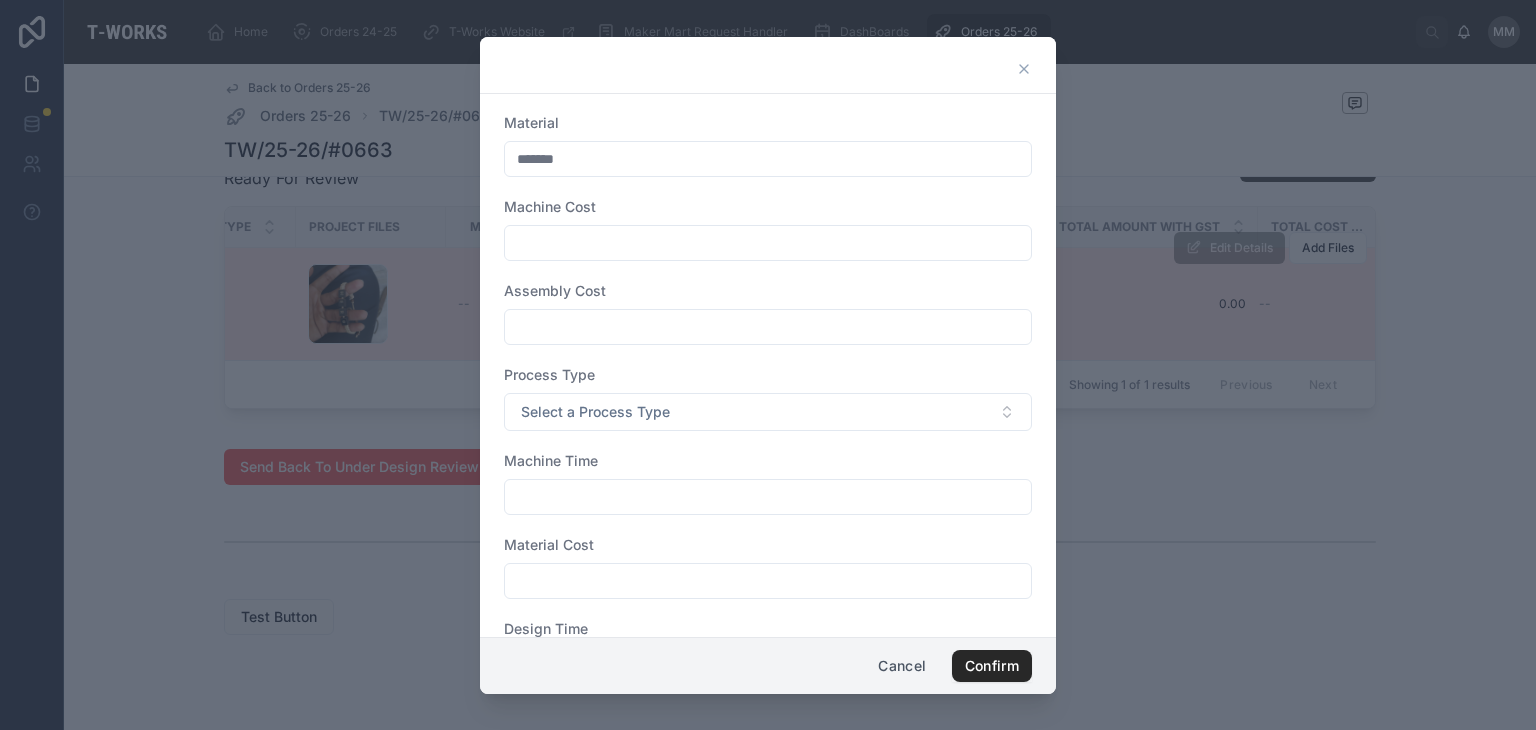 scroll, scrollTop: 153, scrollLeft: 0, axis: vertical 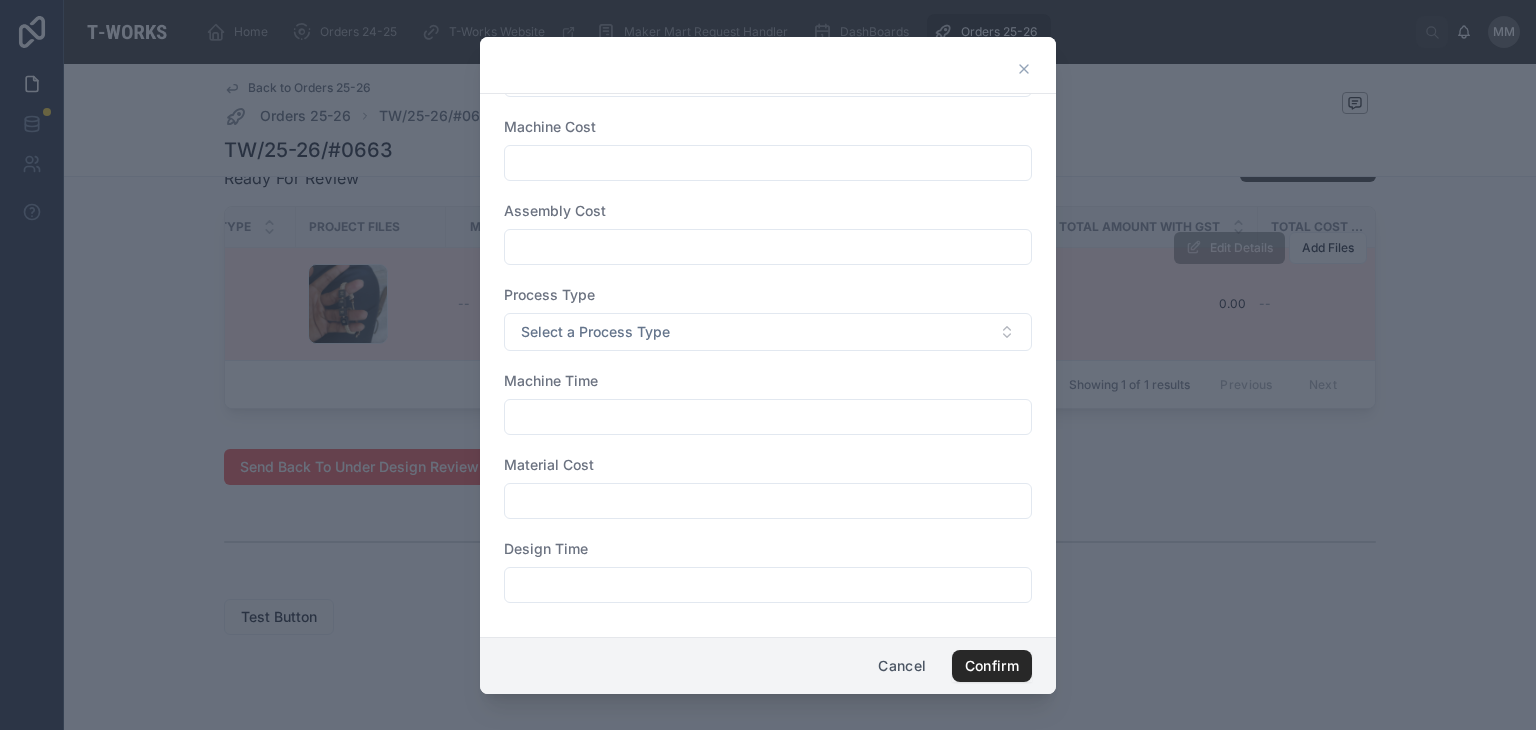click at bounding box center [768, 585] 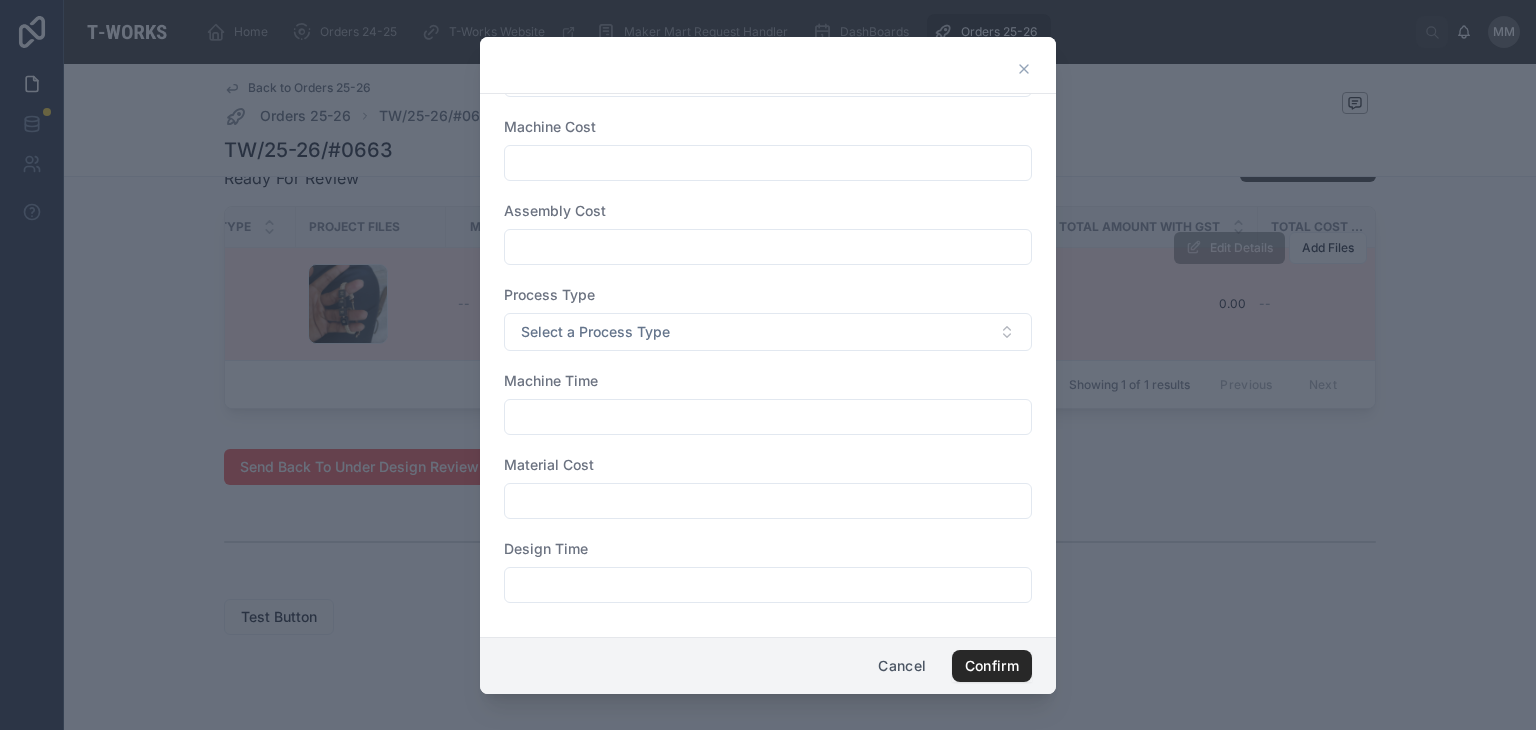 click at bounding box center [768, 585] 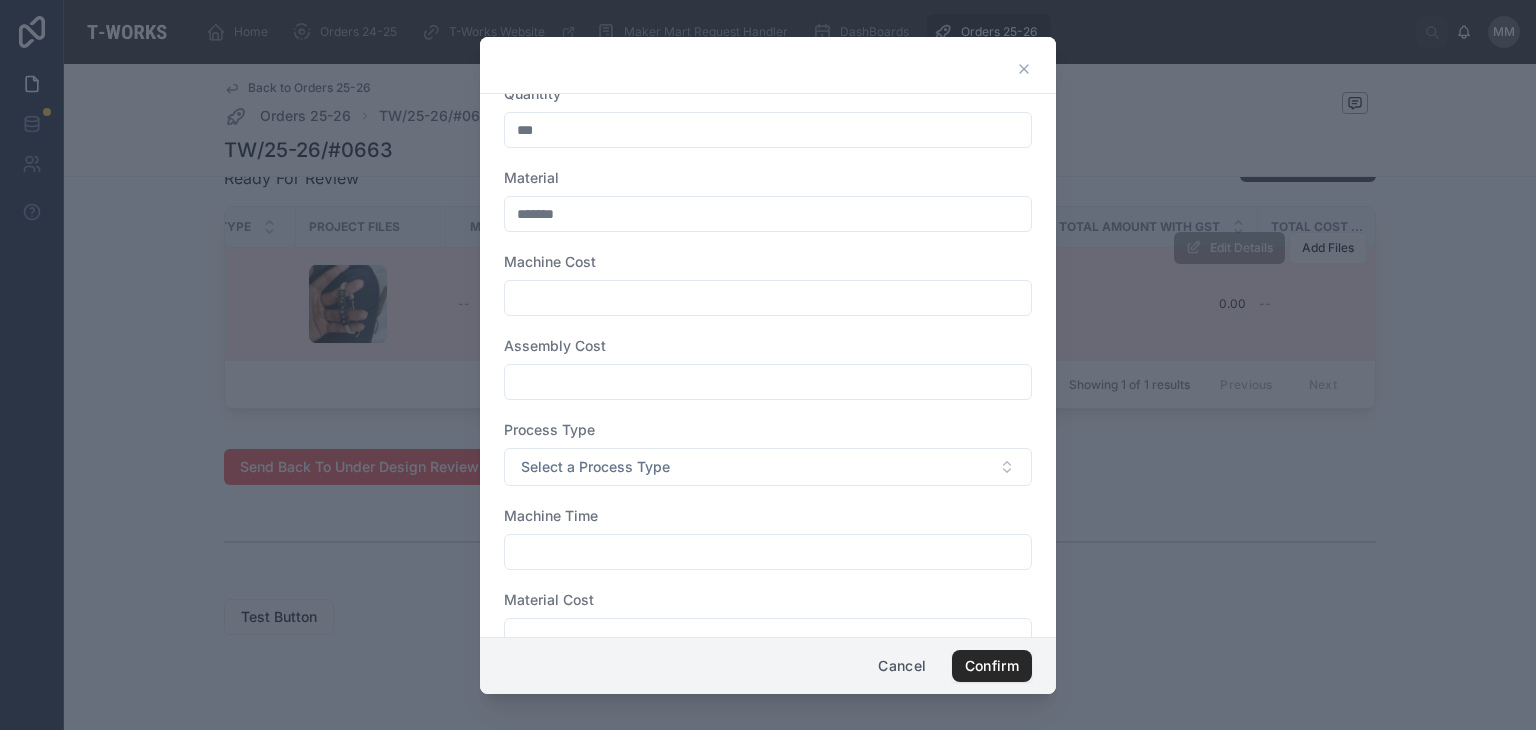 scroll, scrollTop: 27, scrollLeft: 0, axis: vertical 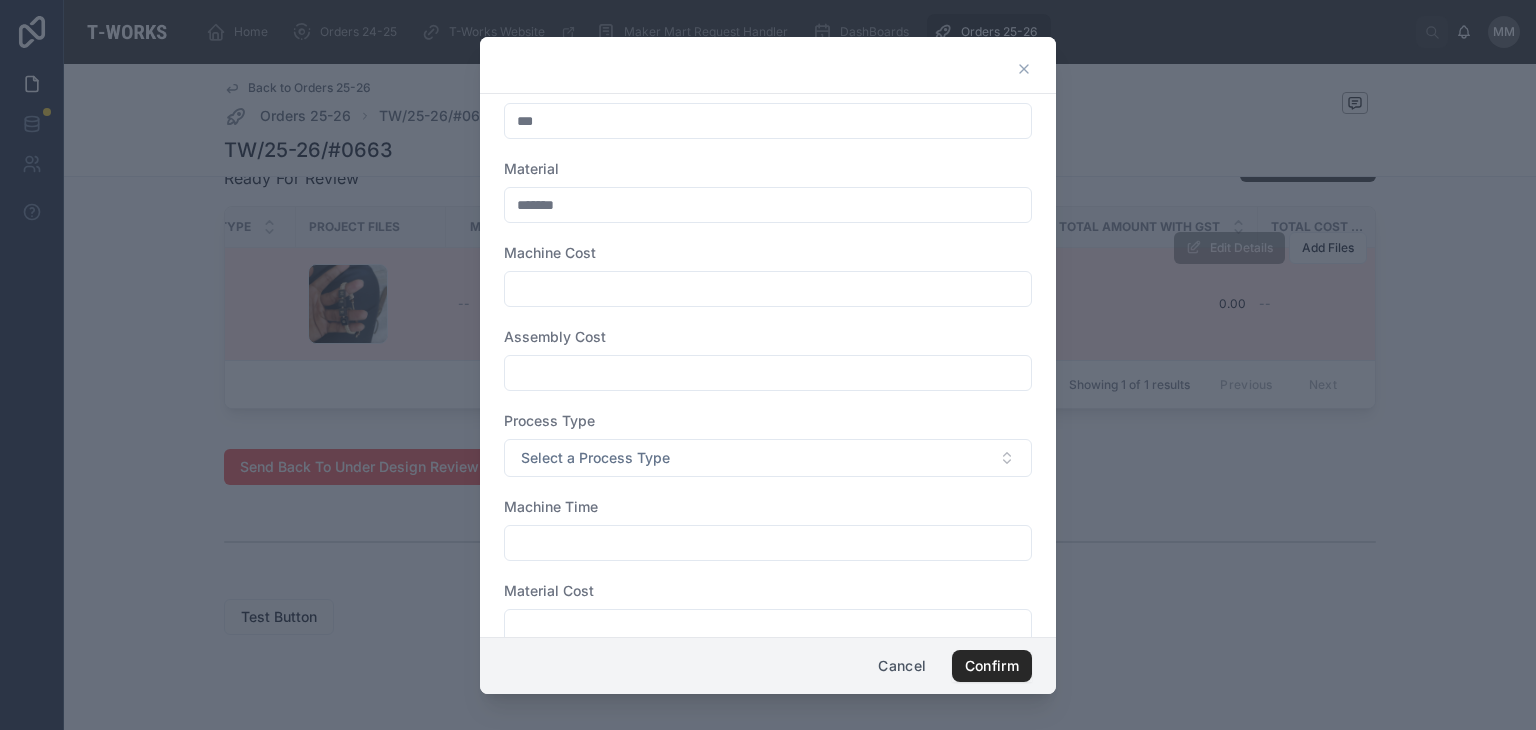 click at bounding box center [768, 289] 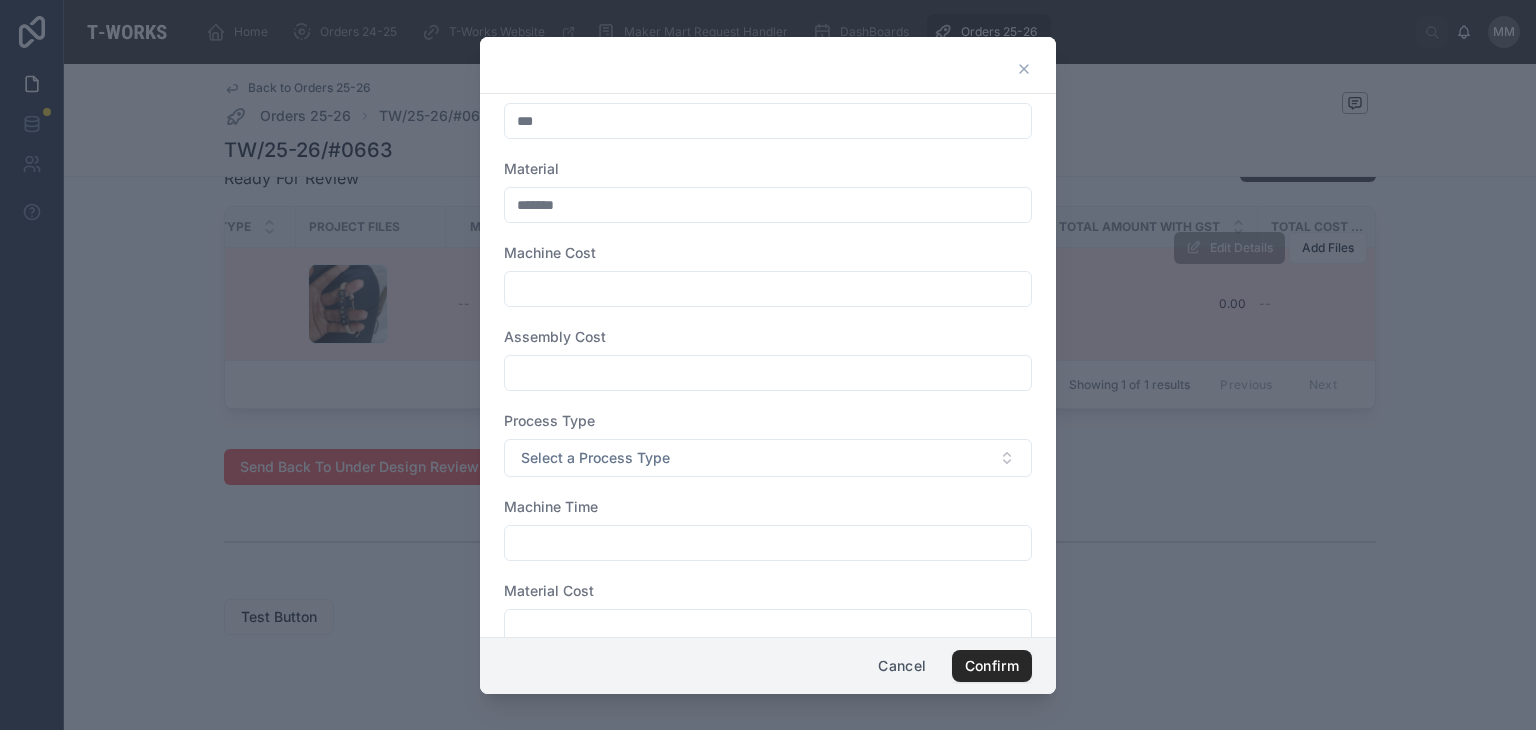 click at bounding box center (768, 289) 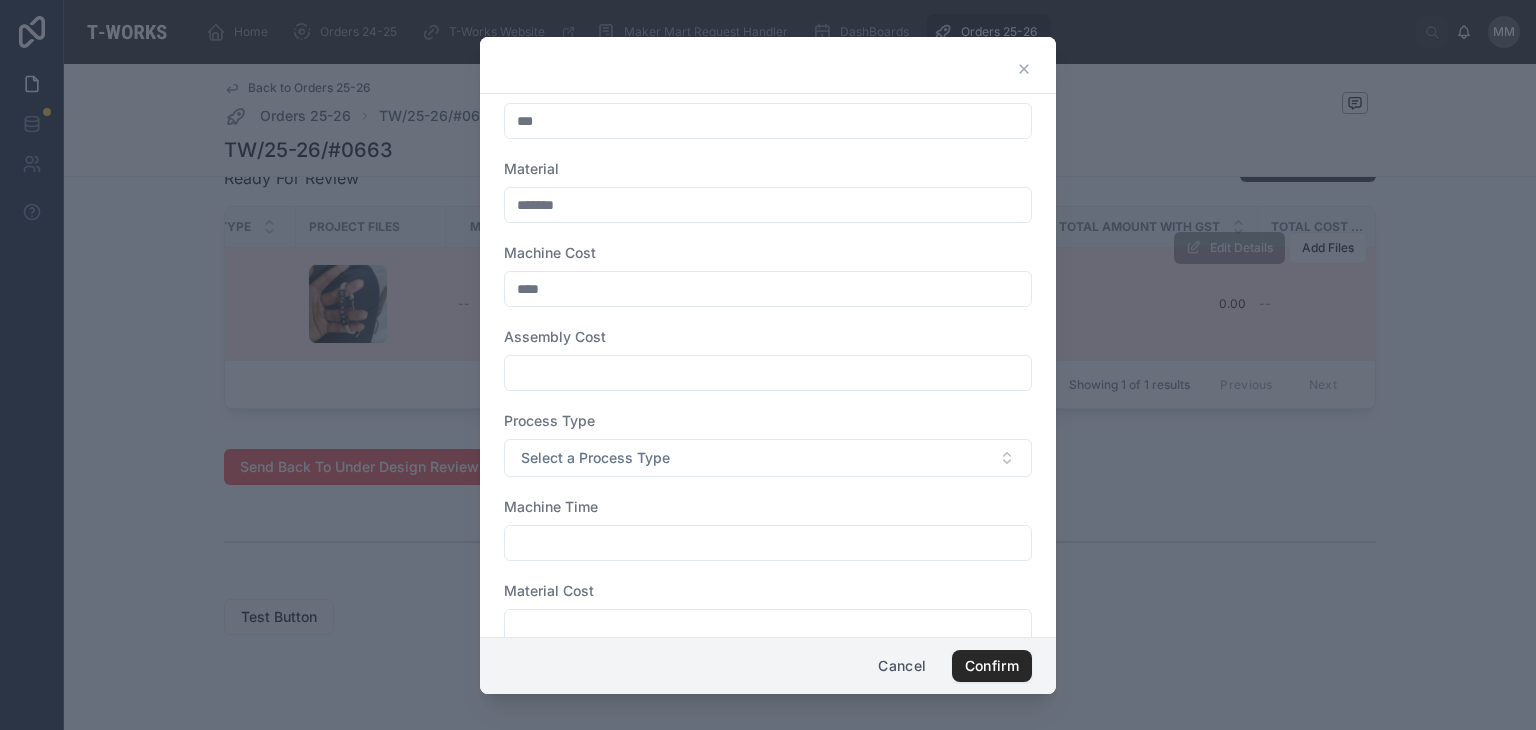 type on "****" 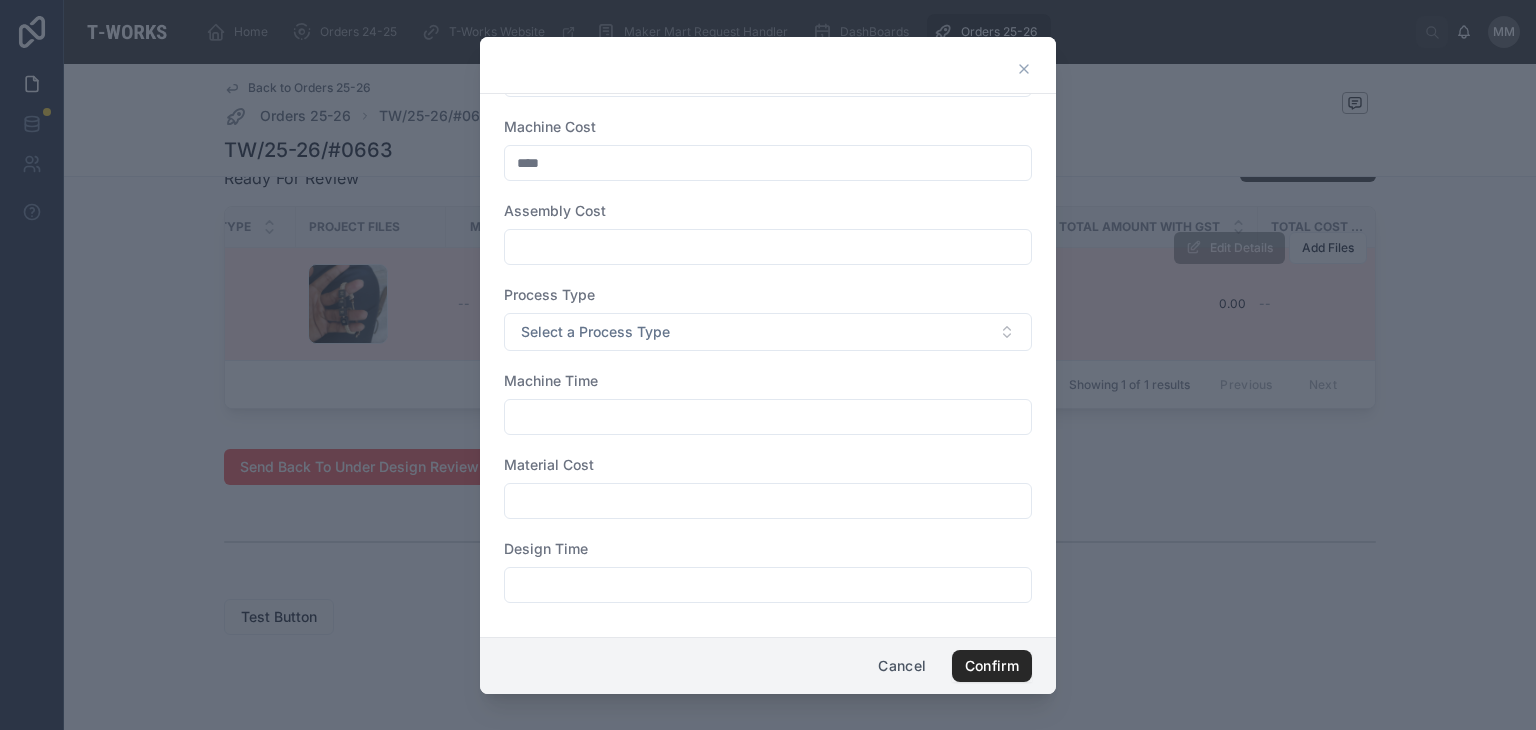 scroll, scrollTop: 0, scrollLeft: 0, axis: both 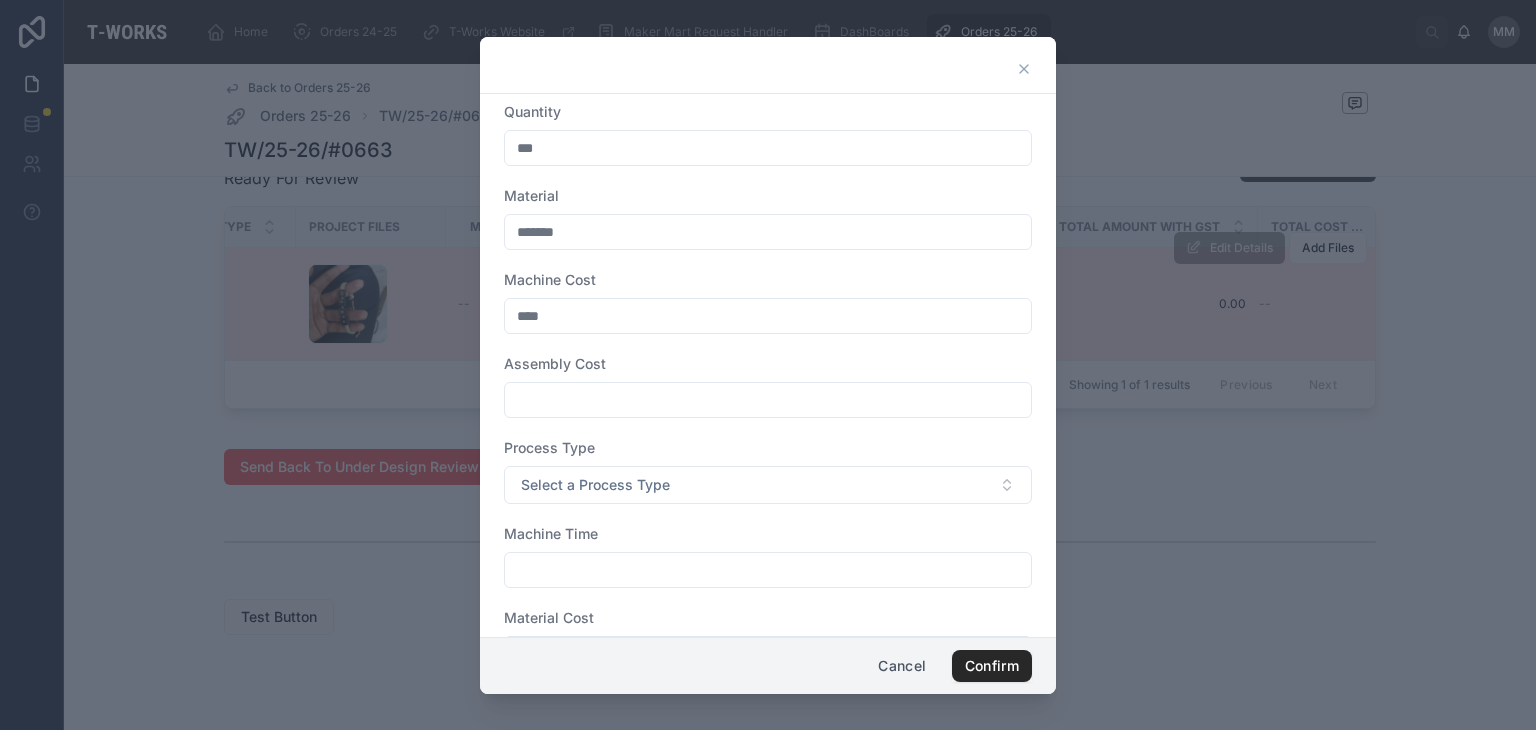 click at bounding box center [768, 365] 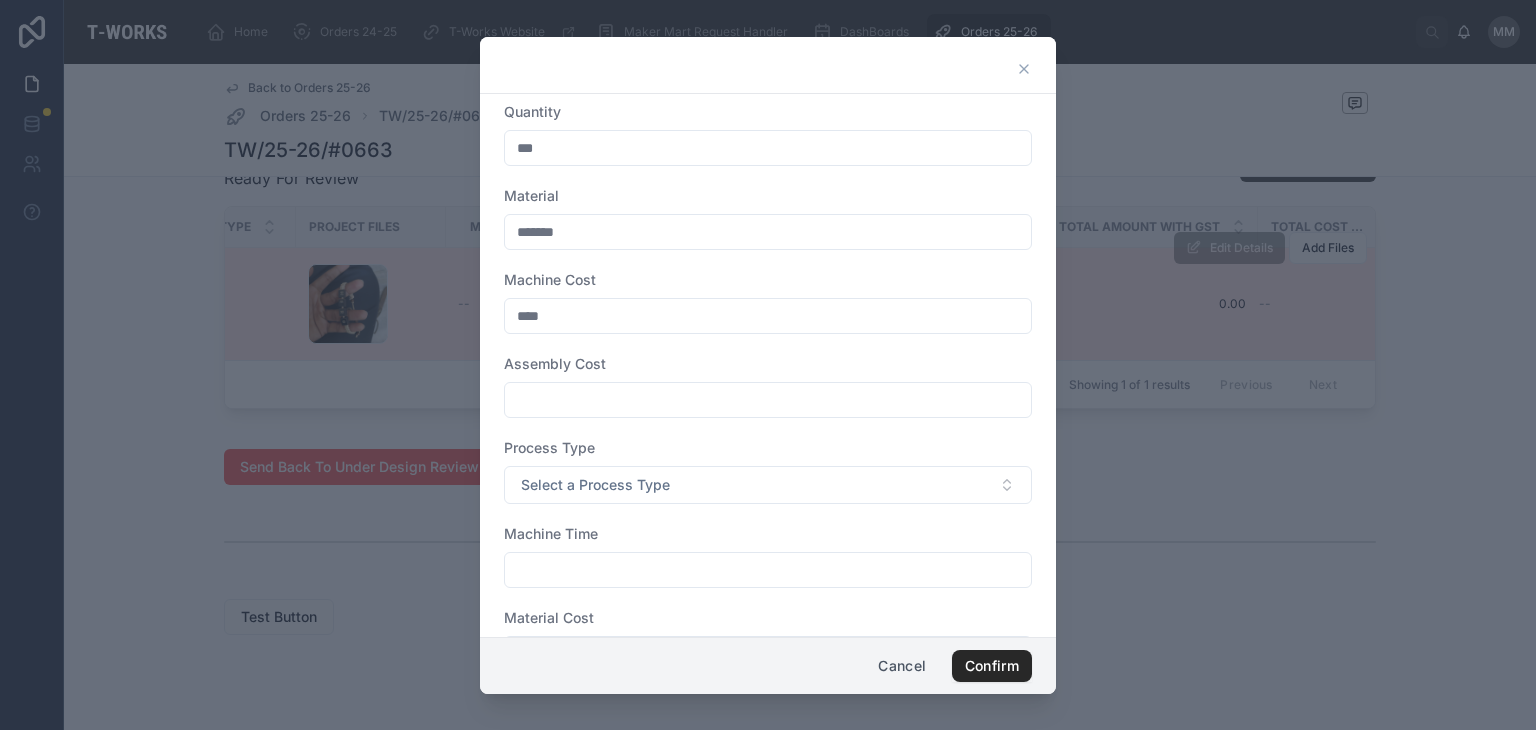 click on "Material Cost" at bounding box center (549, 618) 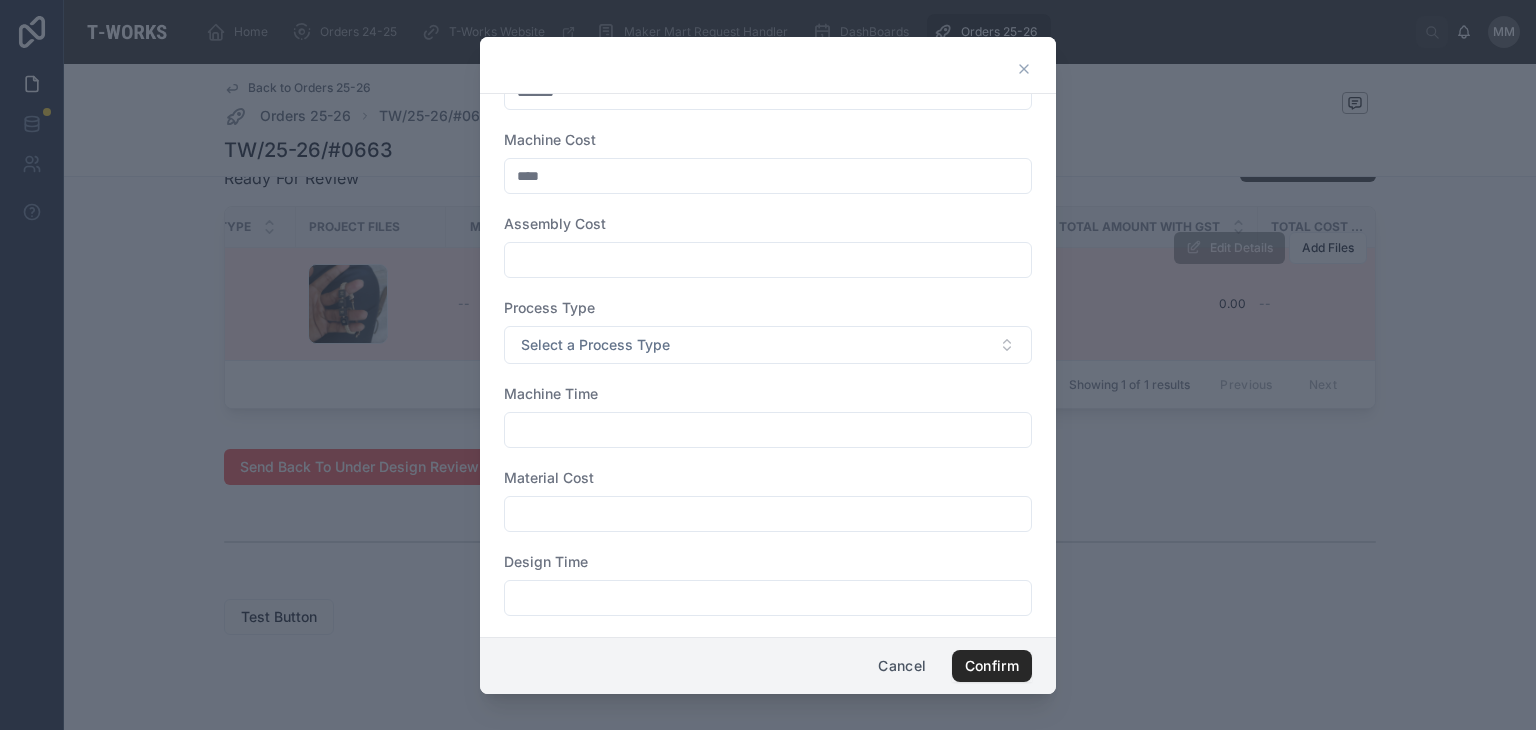 scroll, scrollTop: 147, scrollLeft: 0, axis: vertical 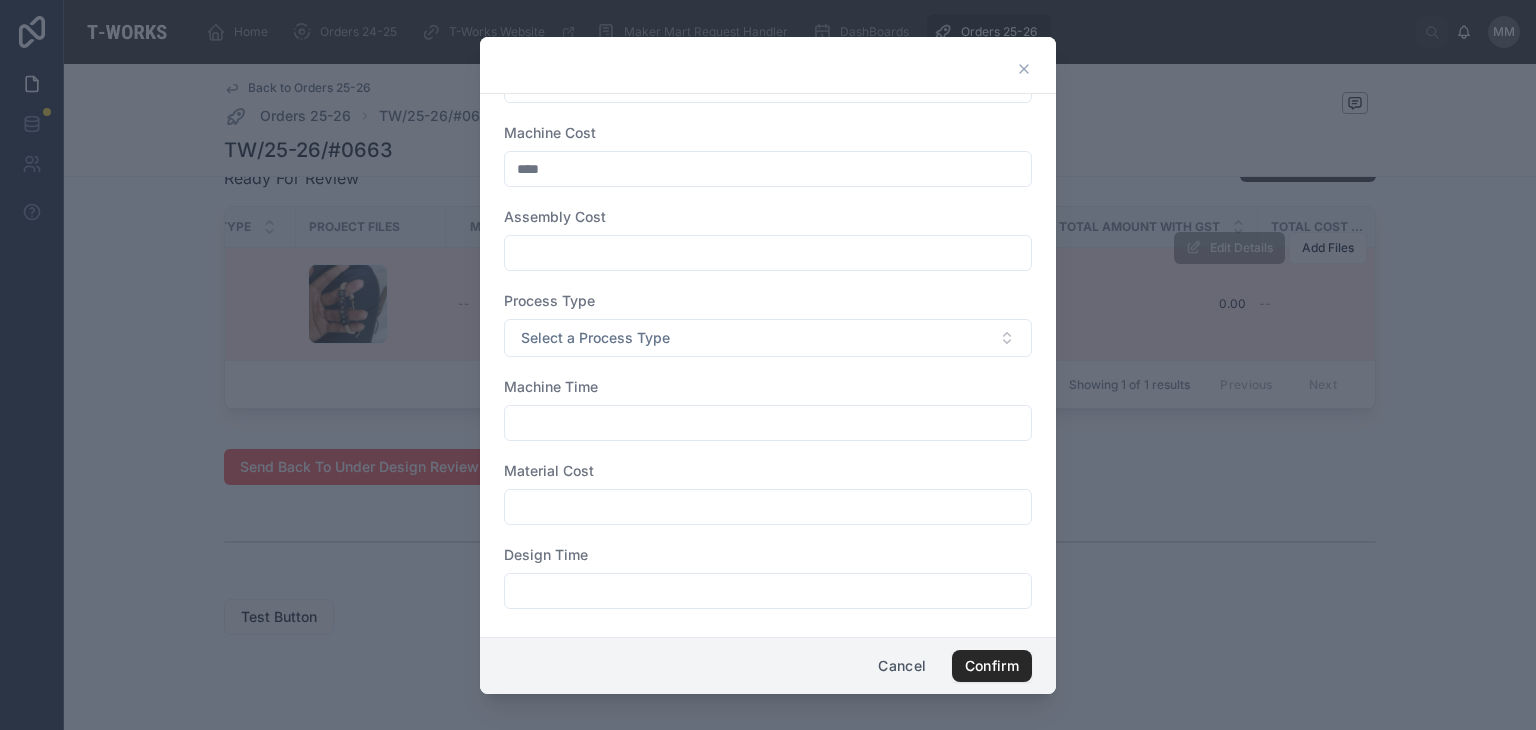 click at bounding box center [768, 591] 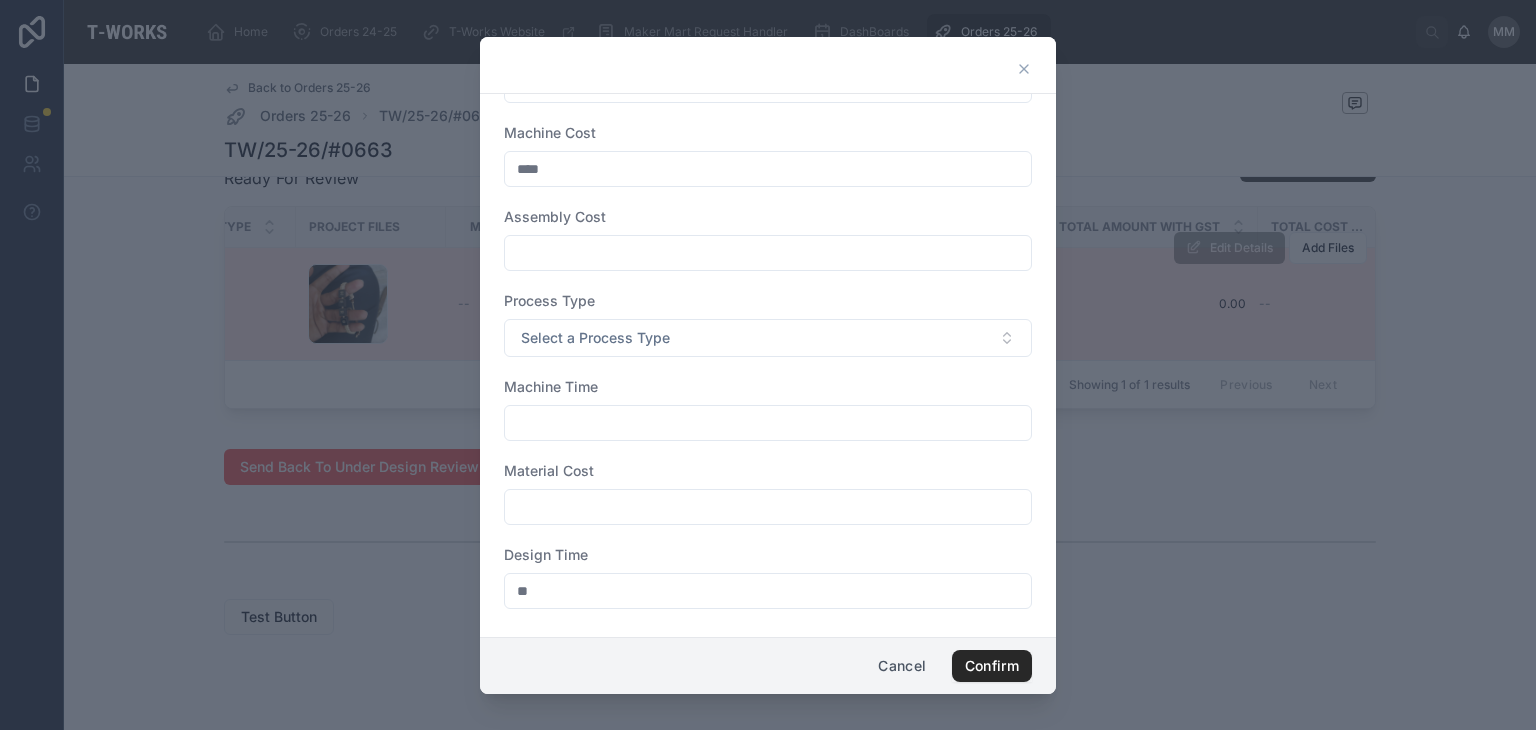 click on "**" at bounding box center (768, 591) 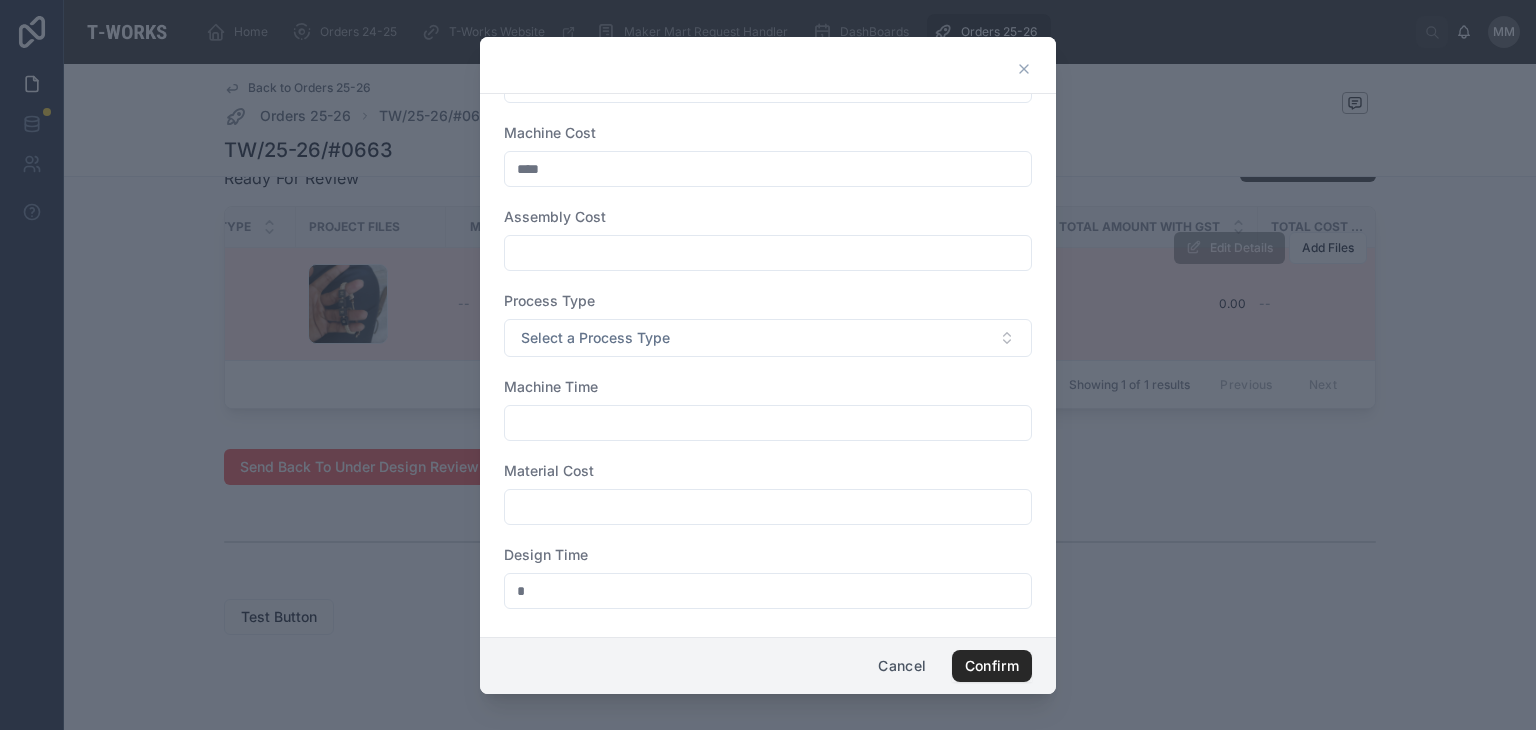 click at bounding box center (768, 365) 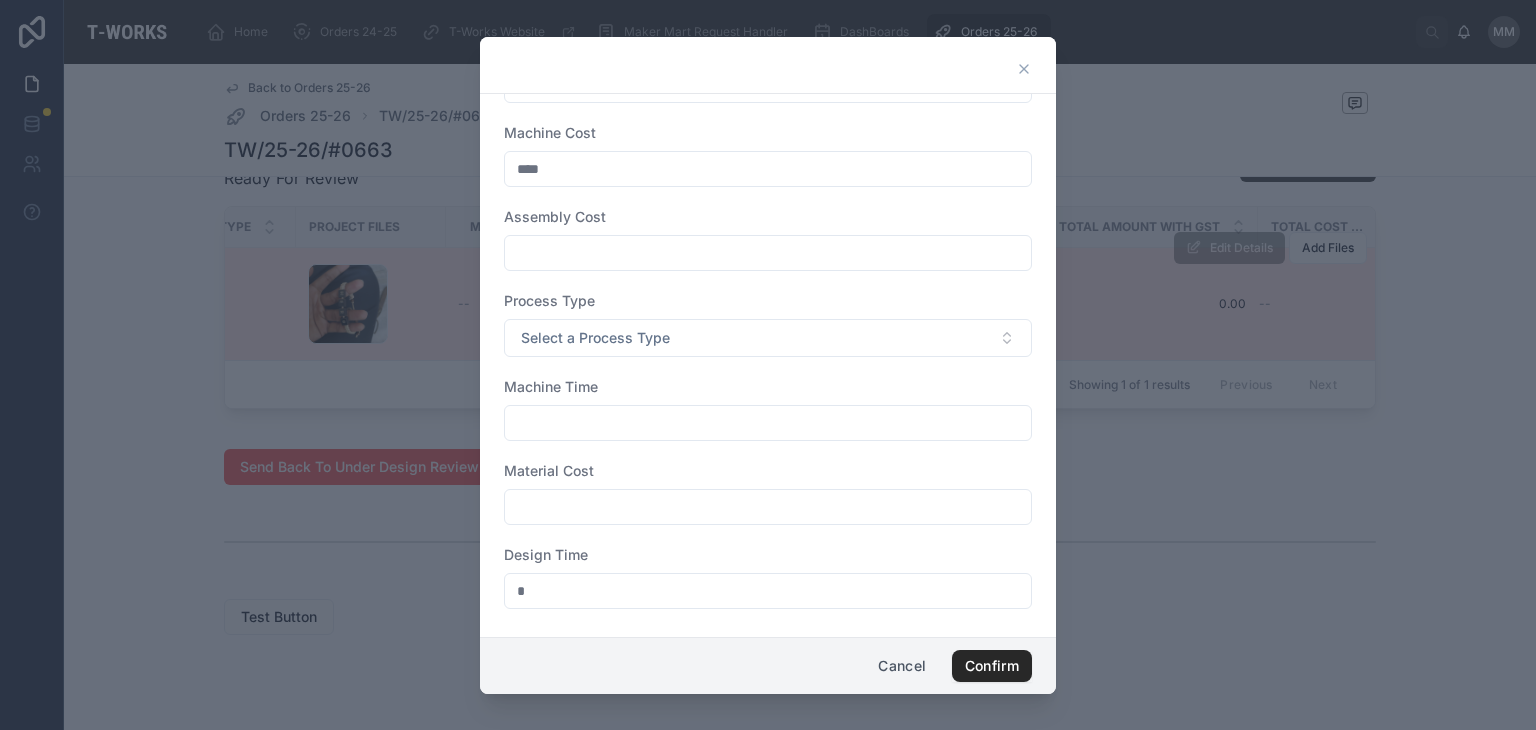 click on "*" at bounding box center (768, 591) 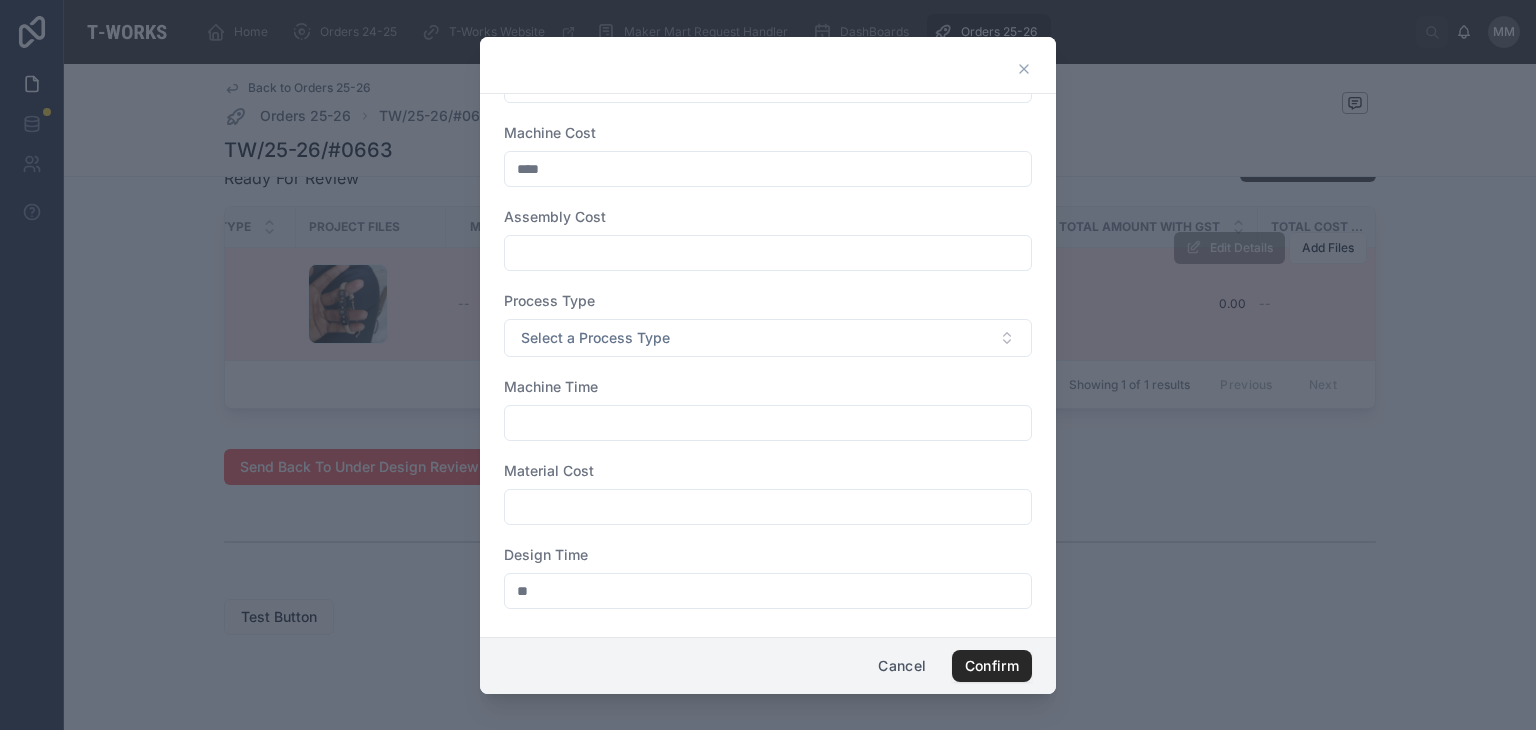 click on "**" at bounding box center (768, 591) 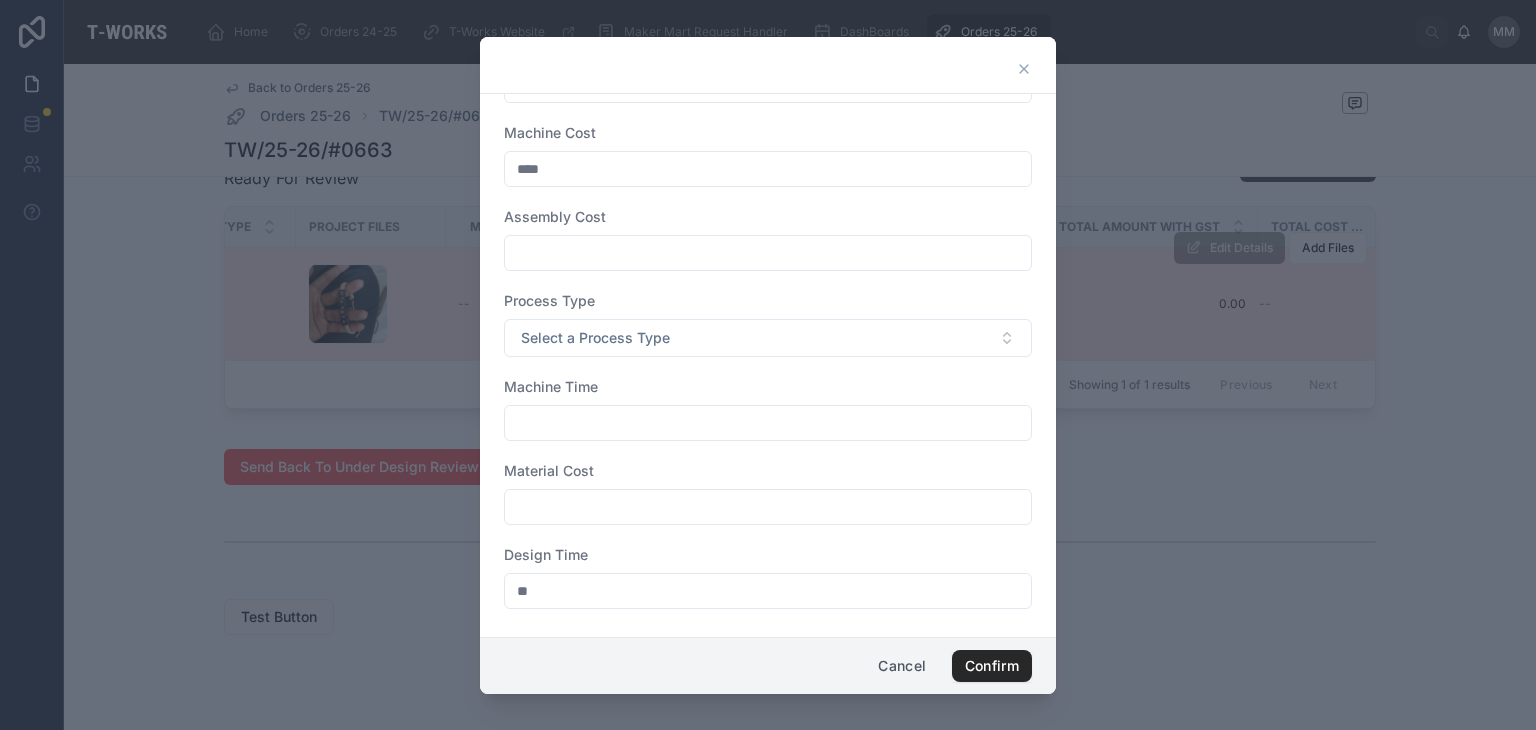 click on "**" at bounding box center [768, 591] 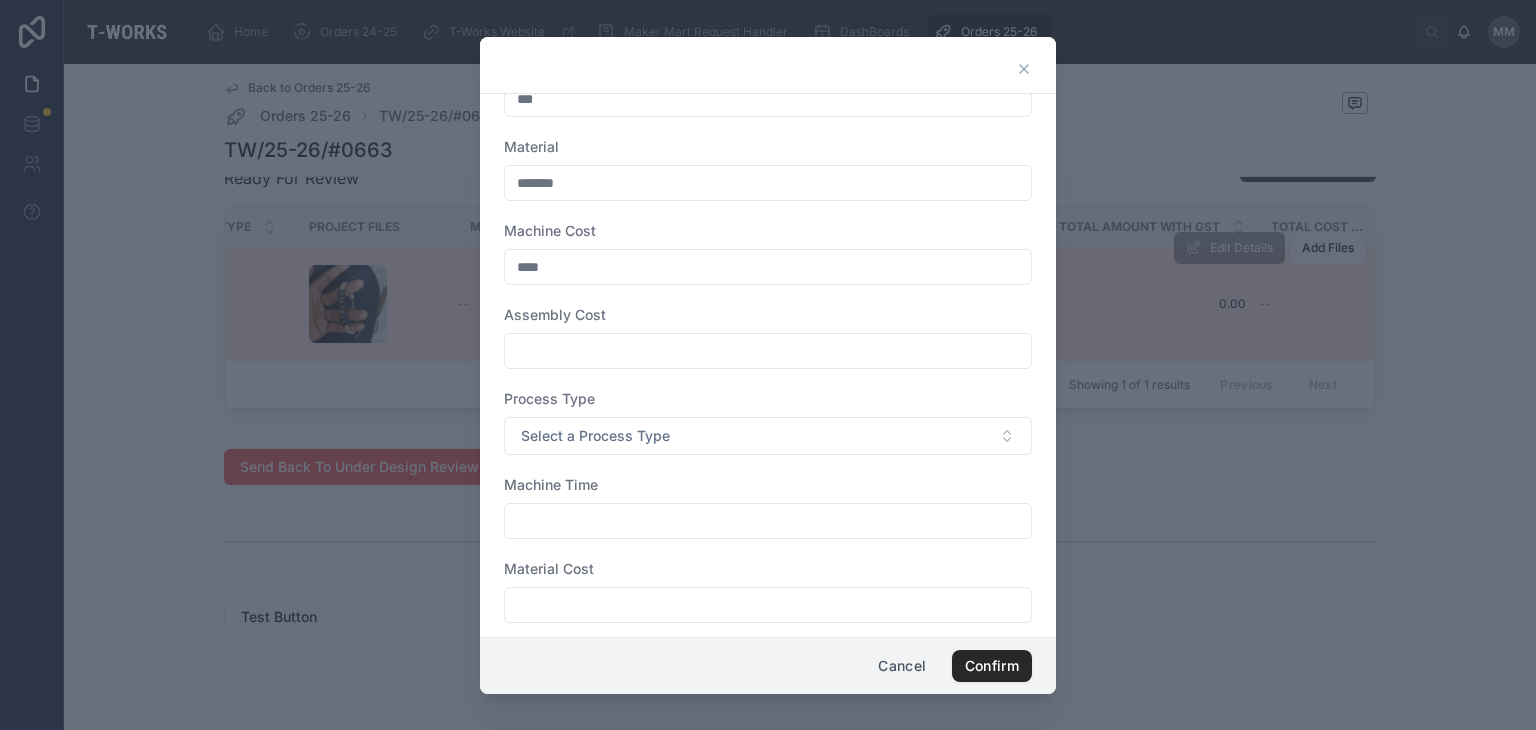 scroll, scrollTop: 48, scrollLeft: 0, axis: vertical 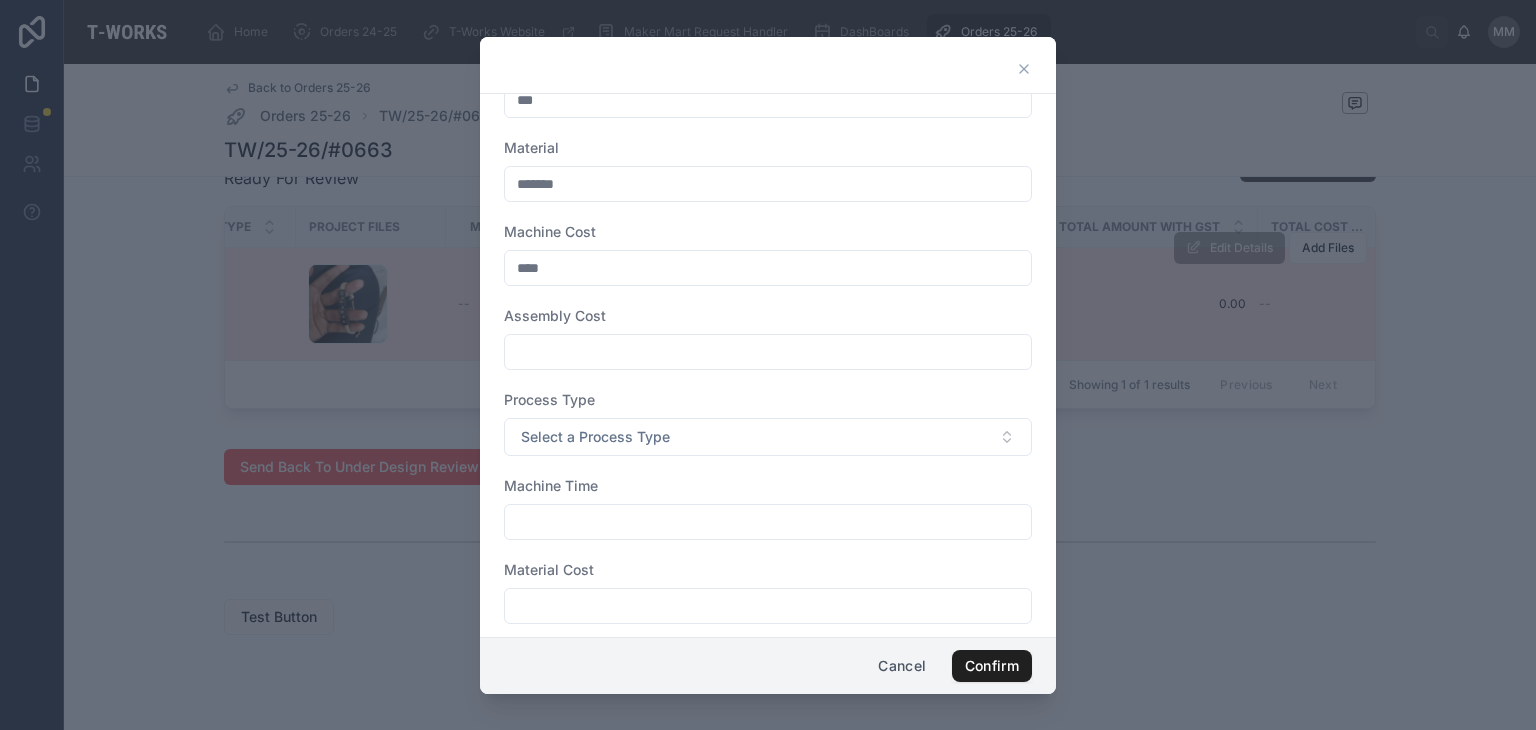 type on "*" 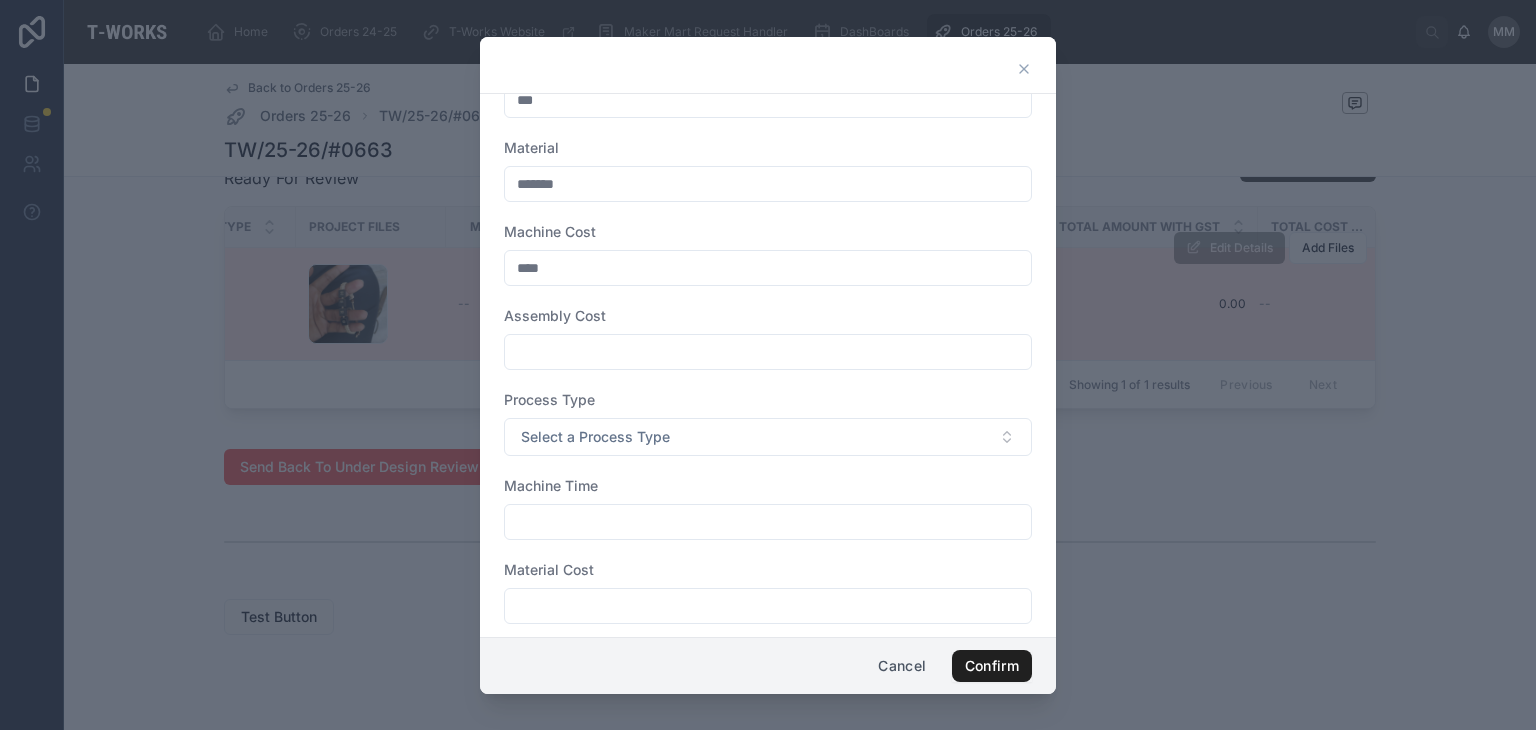 click on "Confirm" at bounding box center (992, 666) 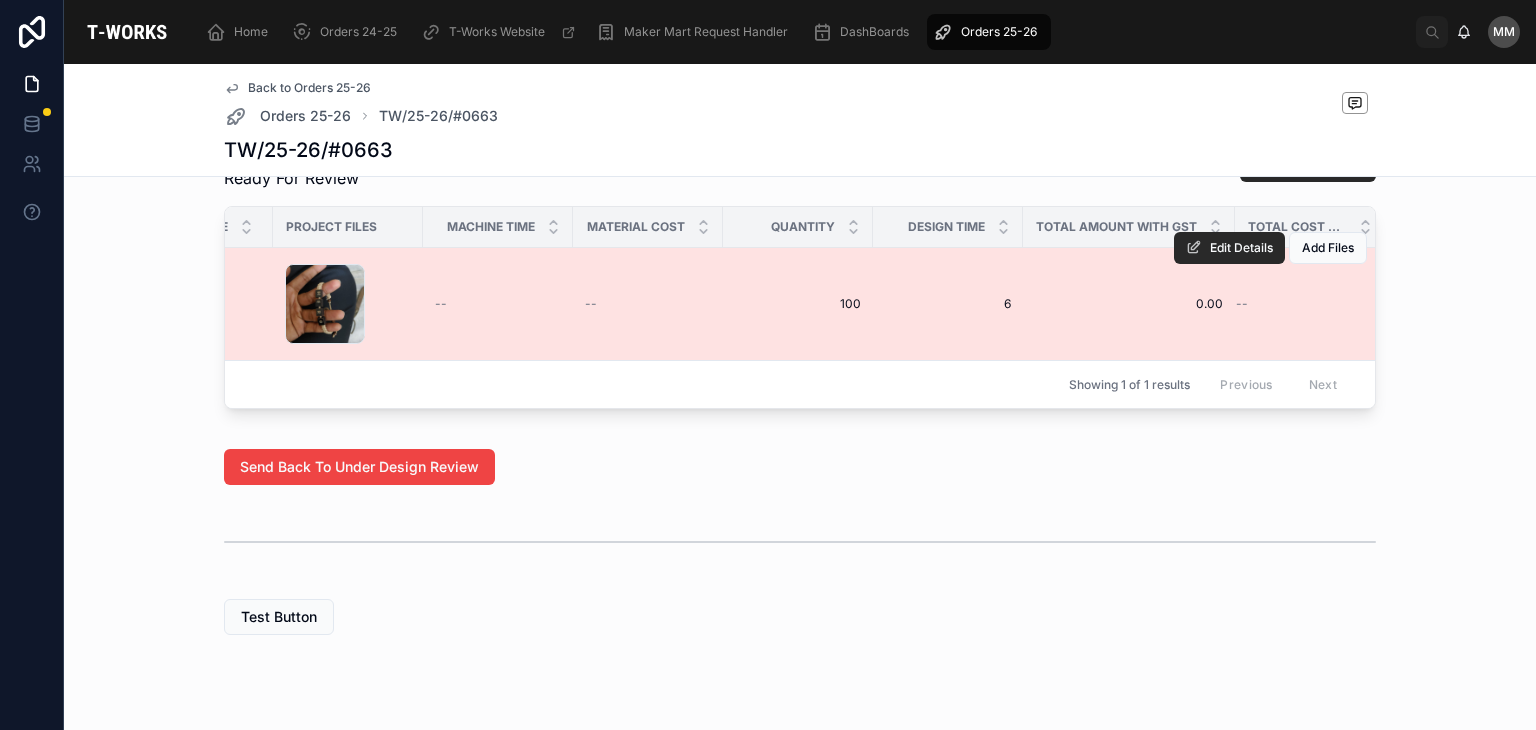 scroll, scrollTop: 0, scrollLeft: 1100, axis: horizontal 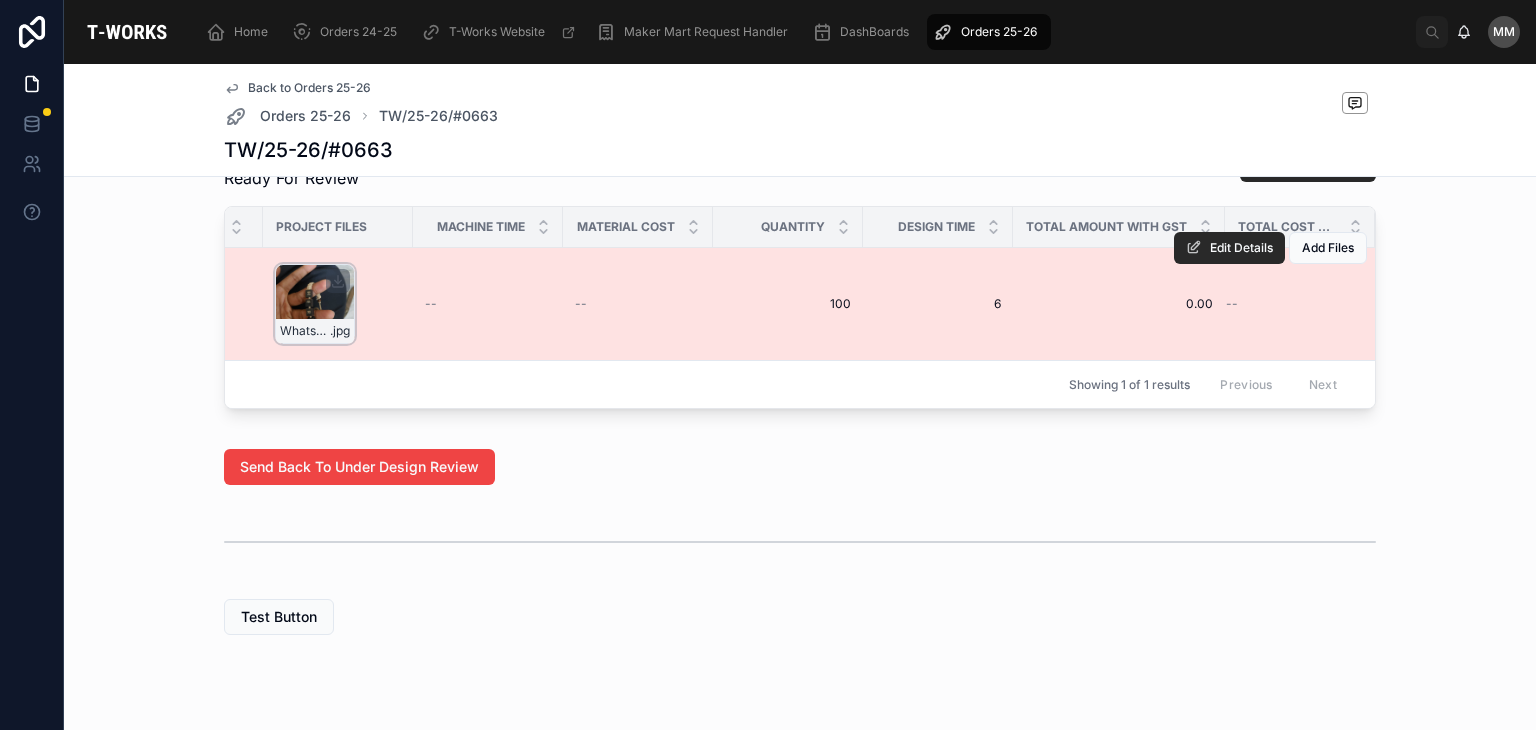 click on "WhatsApp-Image-2025-07-08-at-21.40.40 .jpg" at bounding box center [315, 304] 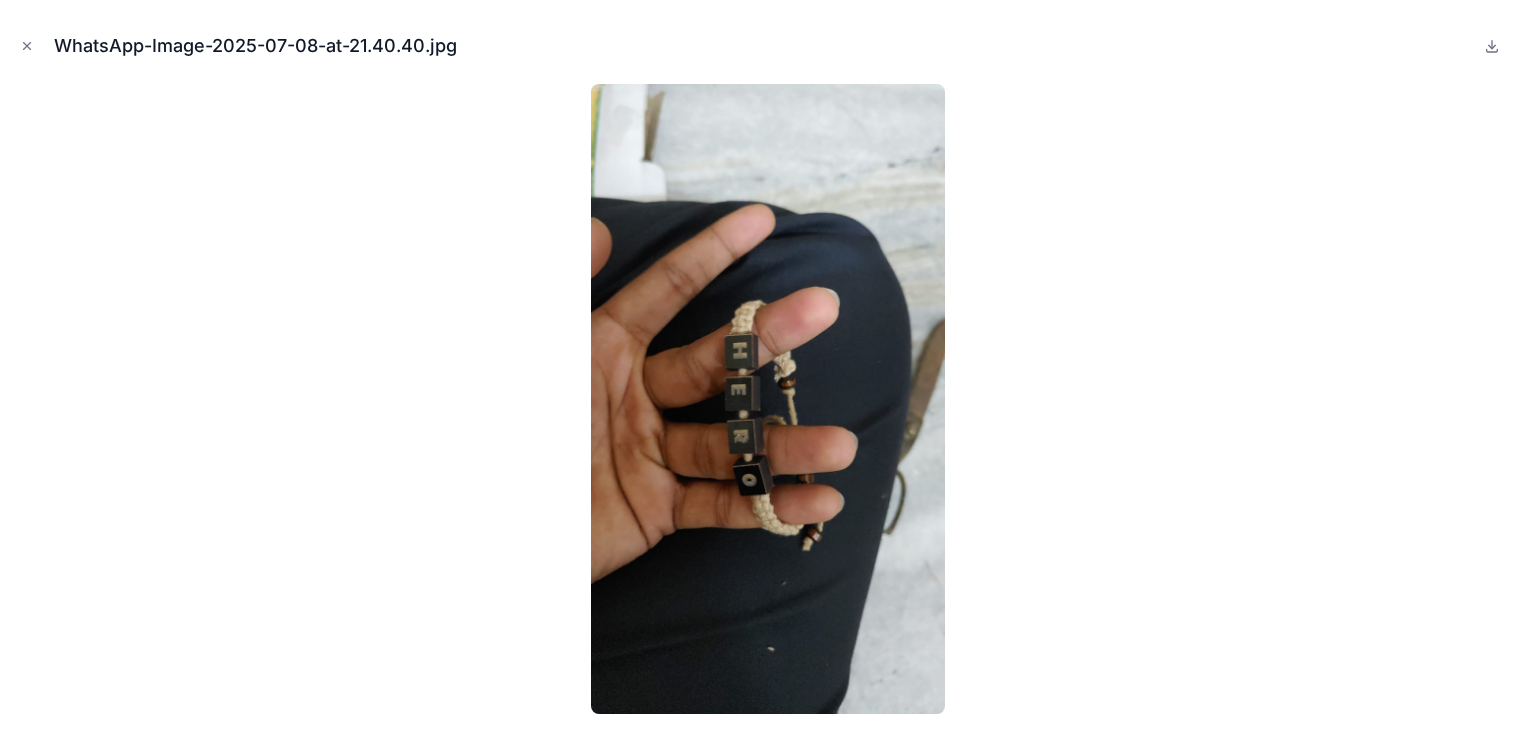 click on "Home  Orders 24-25 T-Works Website Maker Mart Request Handler DashBoards Orders 25-26 MM [LAST] [LAST]  Back to Orders 25-26 Orders 25-26 TW/25-26/#0663 TW/25-26/#0663 Under Design Review 3 Ready for Review 4 Quotation Sent 5 Fabricating 6 Dispatch/Makers Mart 7 Complete CRM Cust ID Company Name Email ID Customer Name Phone Number User Type BD POC Total Orders Placed CUST#15975 CUST#15975 -- thegreatindiantreasure@example.com [FIRST] [LAST] [FIRST] [LAST] [PHONE] -- Orders Placed  0 Orders Placed  0 Showing 1 of 1 results Previous Next Edit Details Full Name [FIRST] [LAST] Order Receival Pickup User Type Individual BD POC Order Description -- Due Date` [DATE] [TIME] Packaging/Shiping Cost 100 Maker Mart New Request Handler No items could be found Make sure to add this Order to a Project if the project exists and is Active Textile Shop Ready For Review New Textile Part Name All Details Filled Project Name Project Description Due Date Material Process Type Project Files -- .jpg" at bounding box center [768, 365] 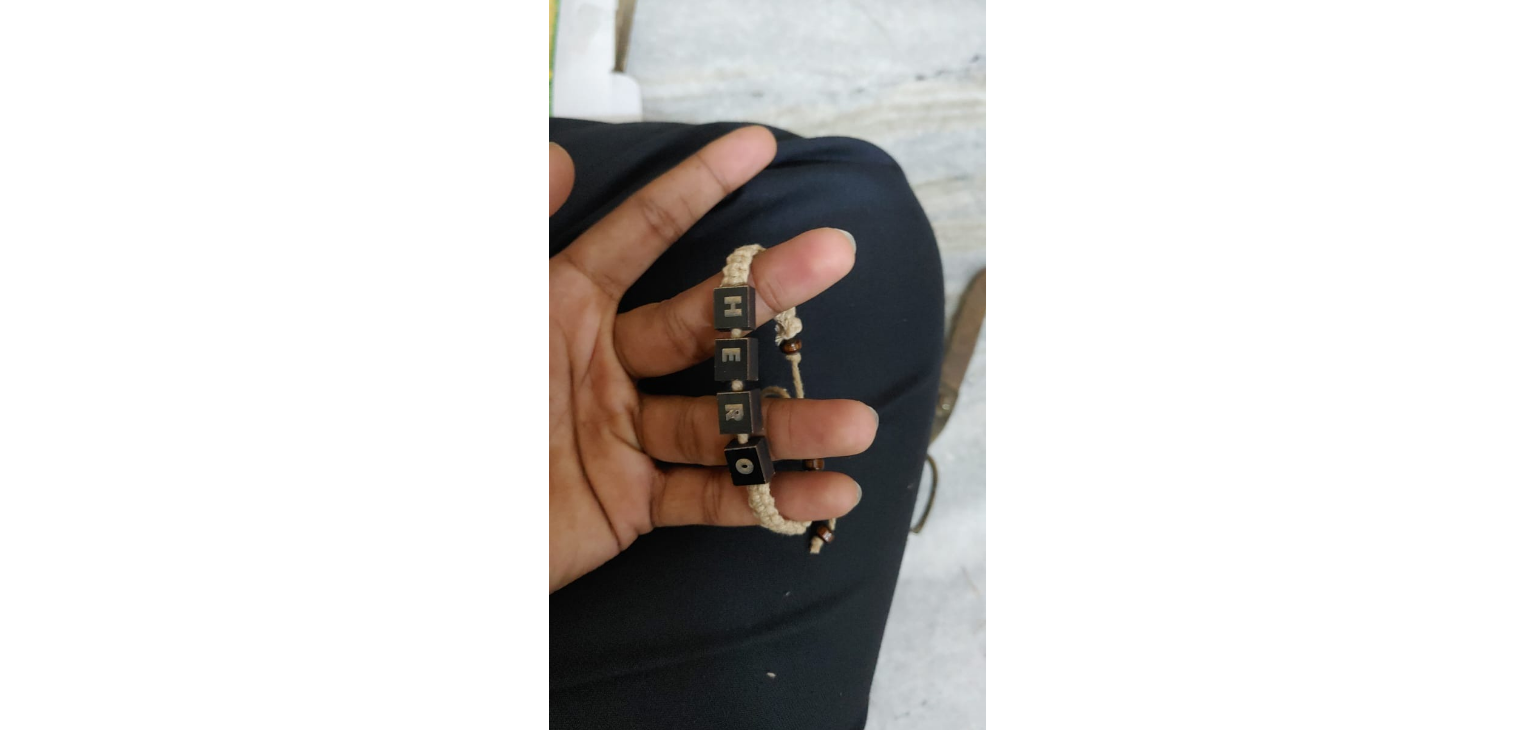 click at bounding box center (768, 399) 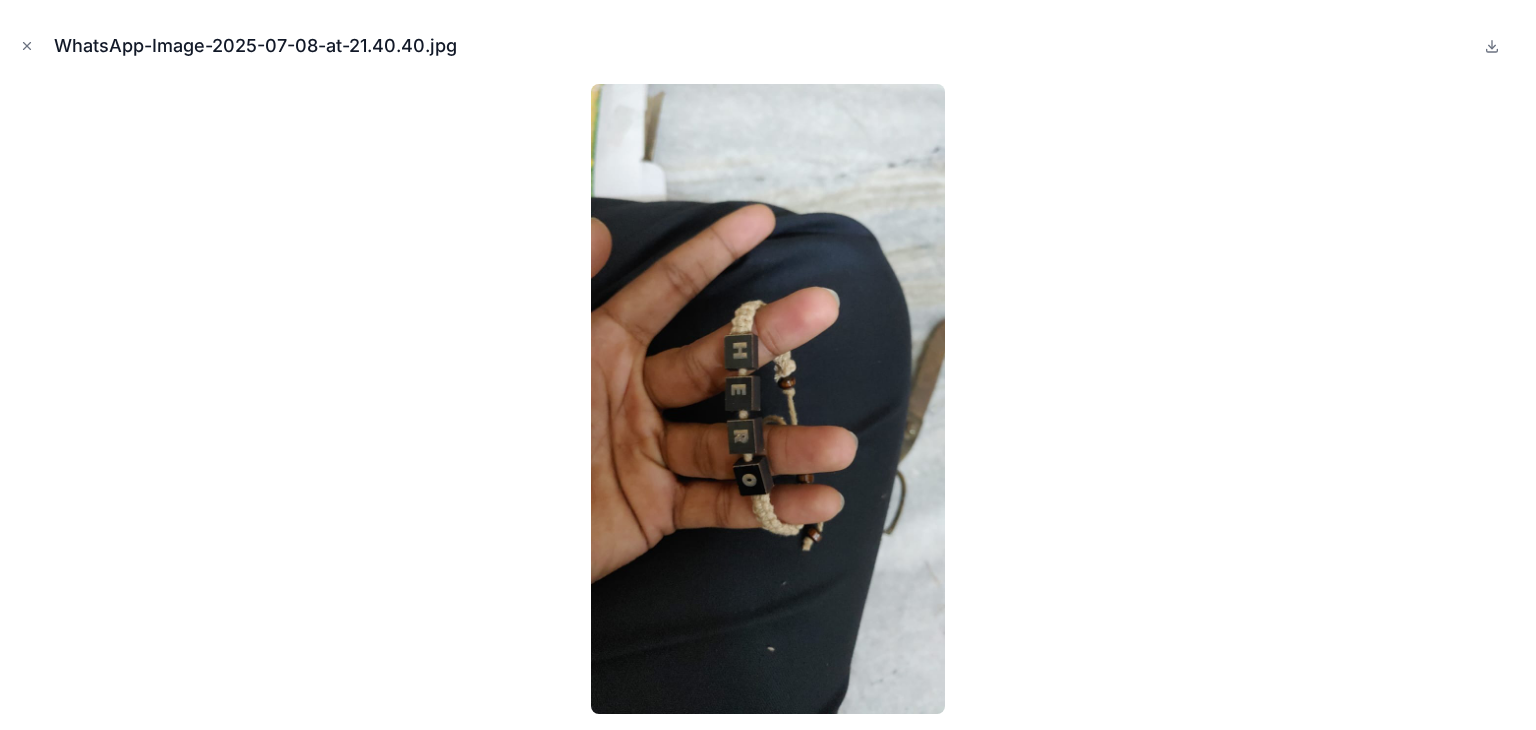 click at bounding box center [768, 399] 